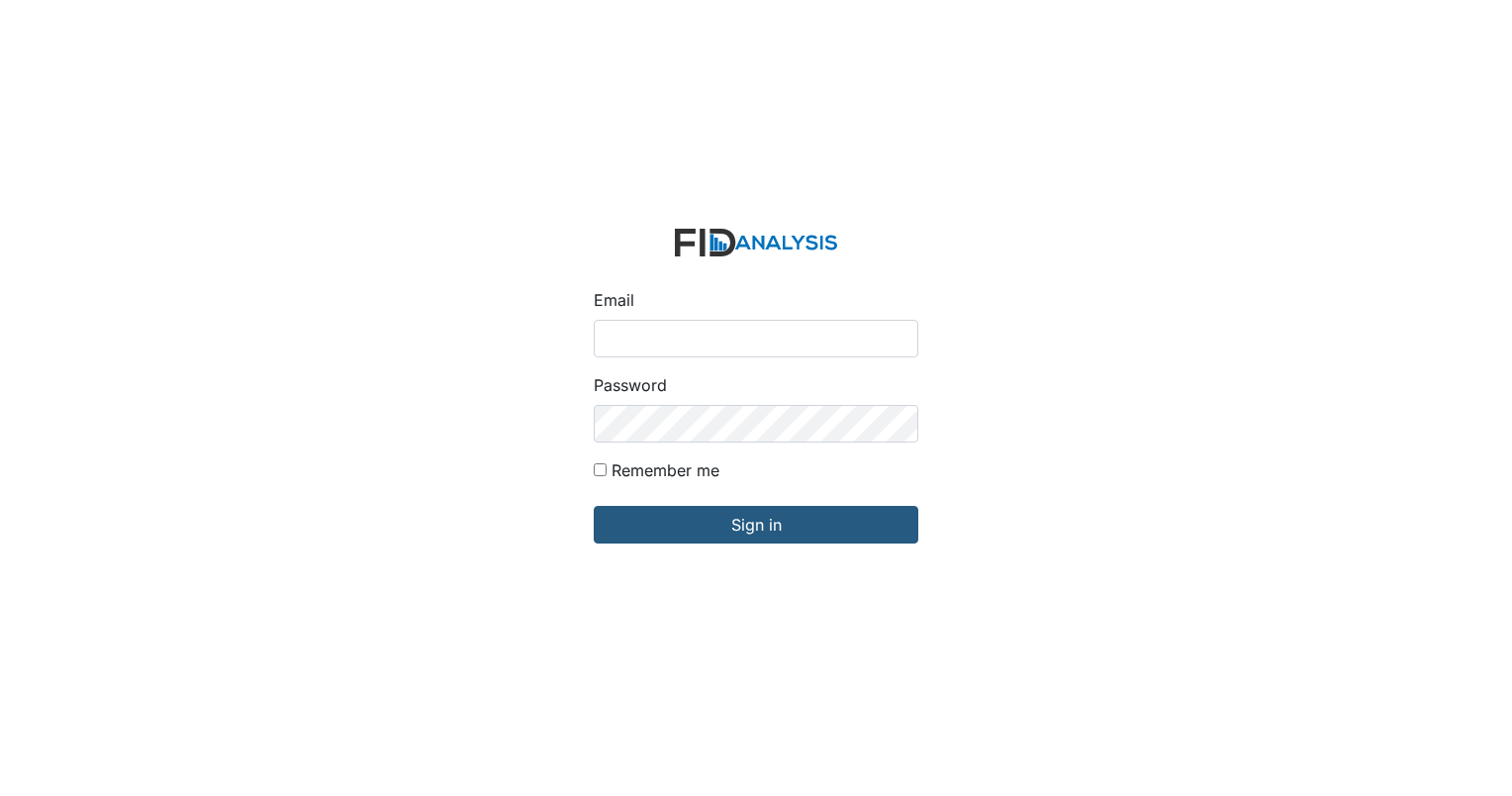 scroll, scrollTop: 0, scrollLeft: 0, axis: both 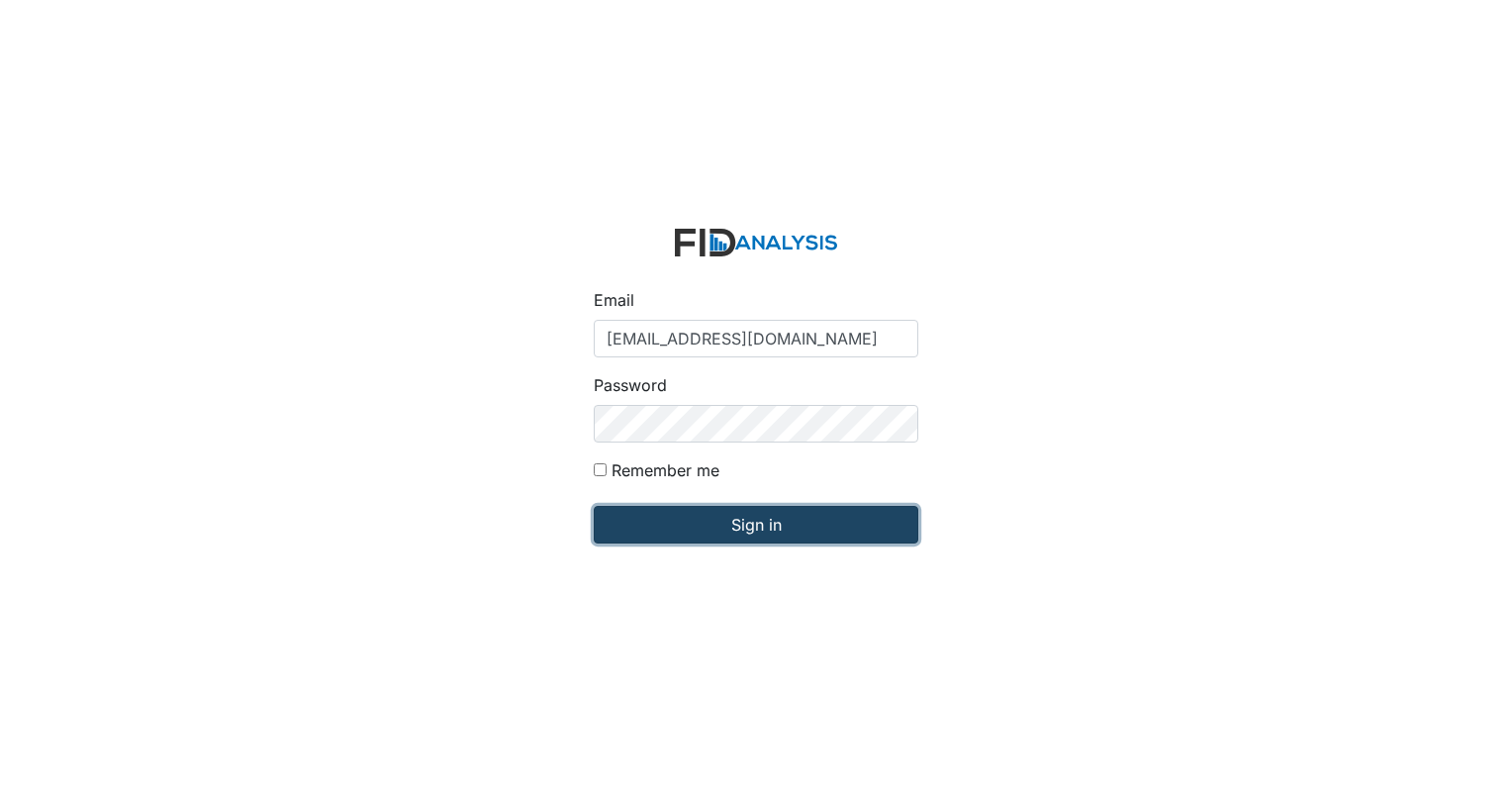 click on "Sign in" at bounding box center (756, 525) 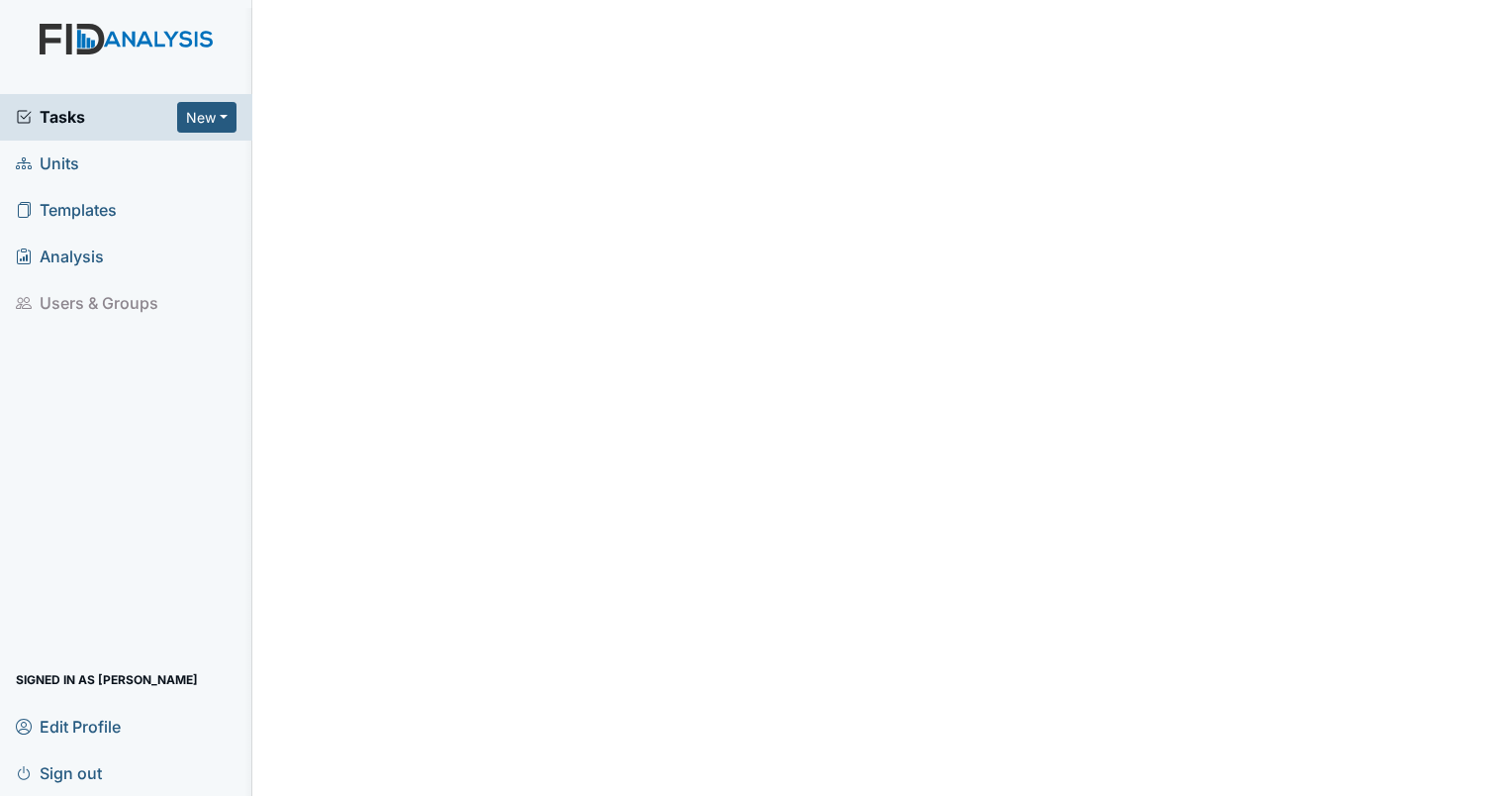 scroll, scrollTop: 0, scrollLeft: 0, axis: both 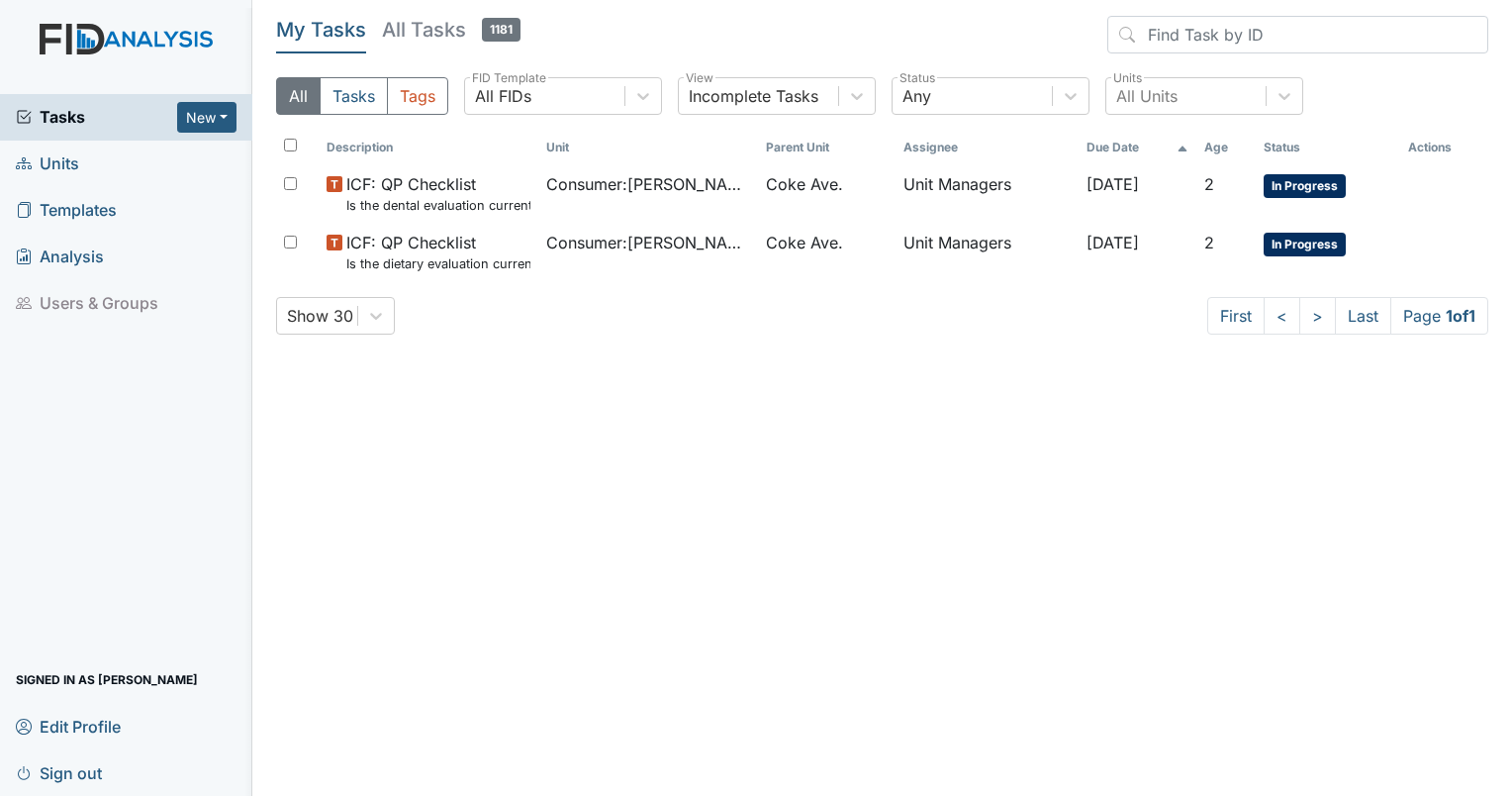 click on "Units" at bounding box center (126, 163) 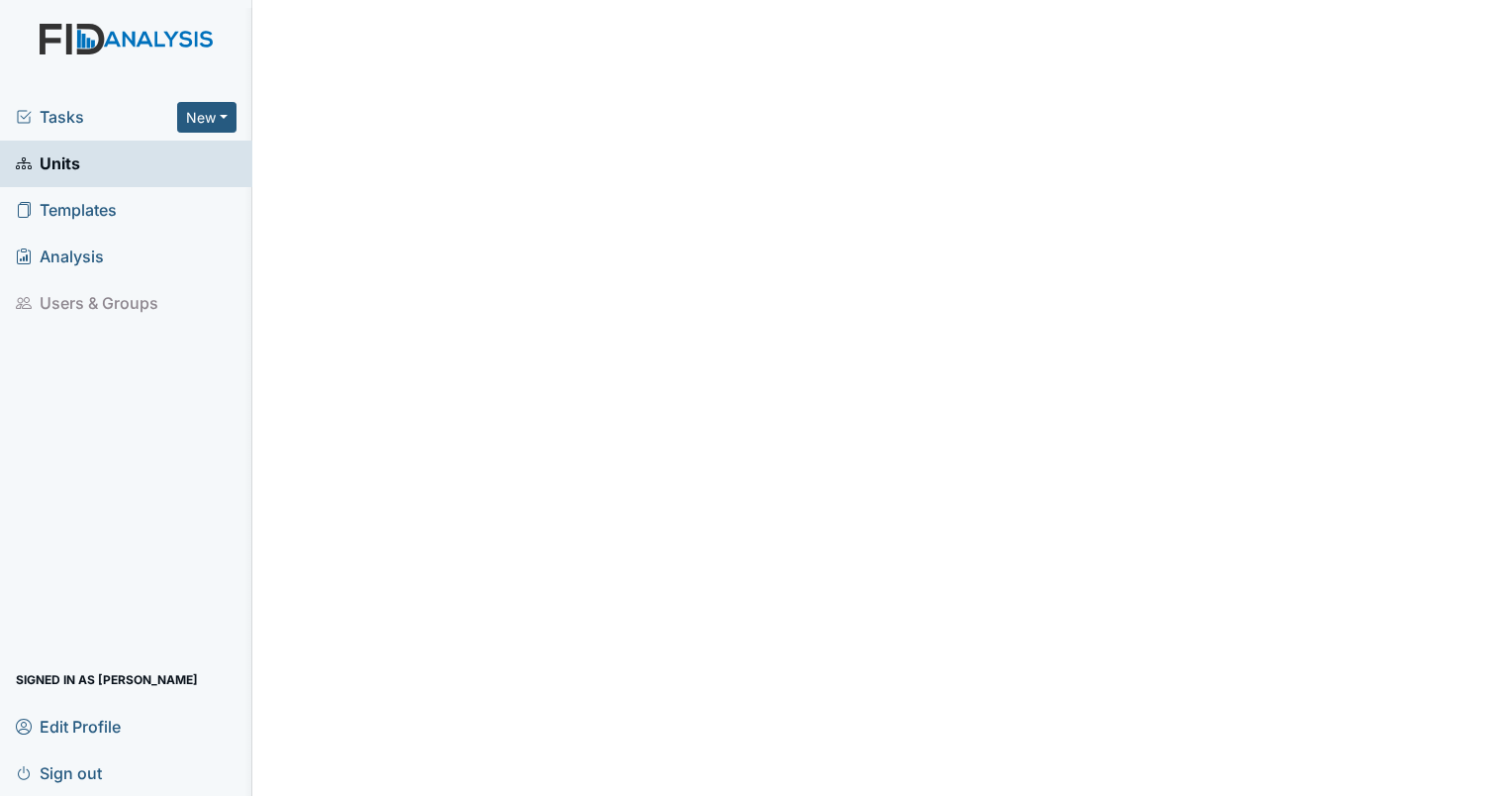 scroll, scrollTop: 0, scrollLeft: 0, axis: both 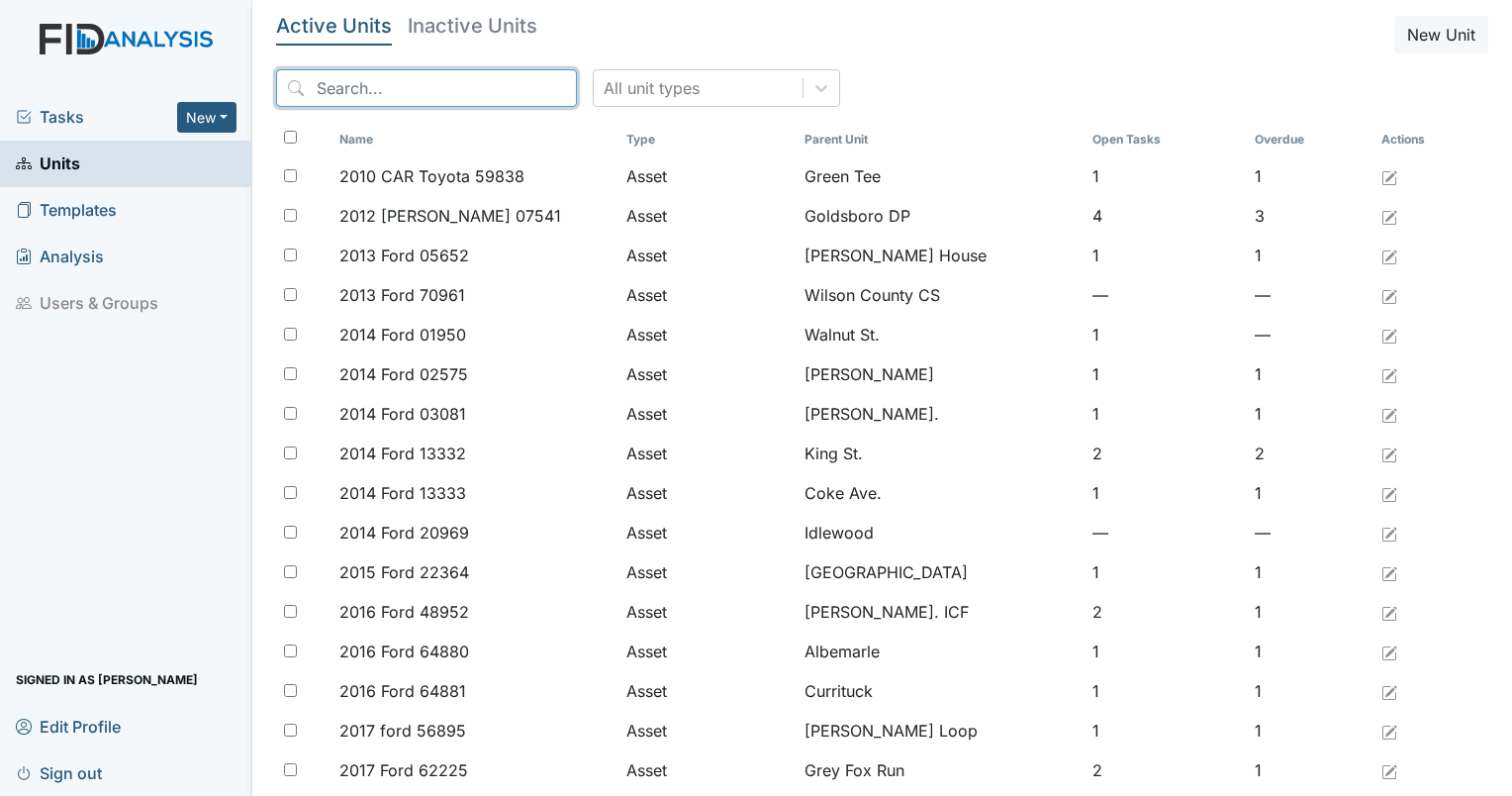 click at bounding box center [426, 88] 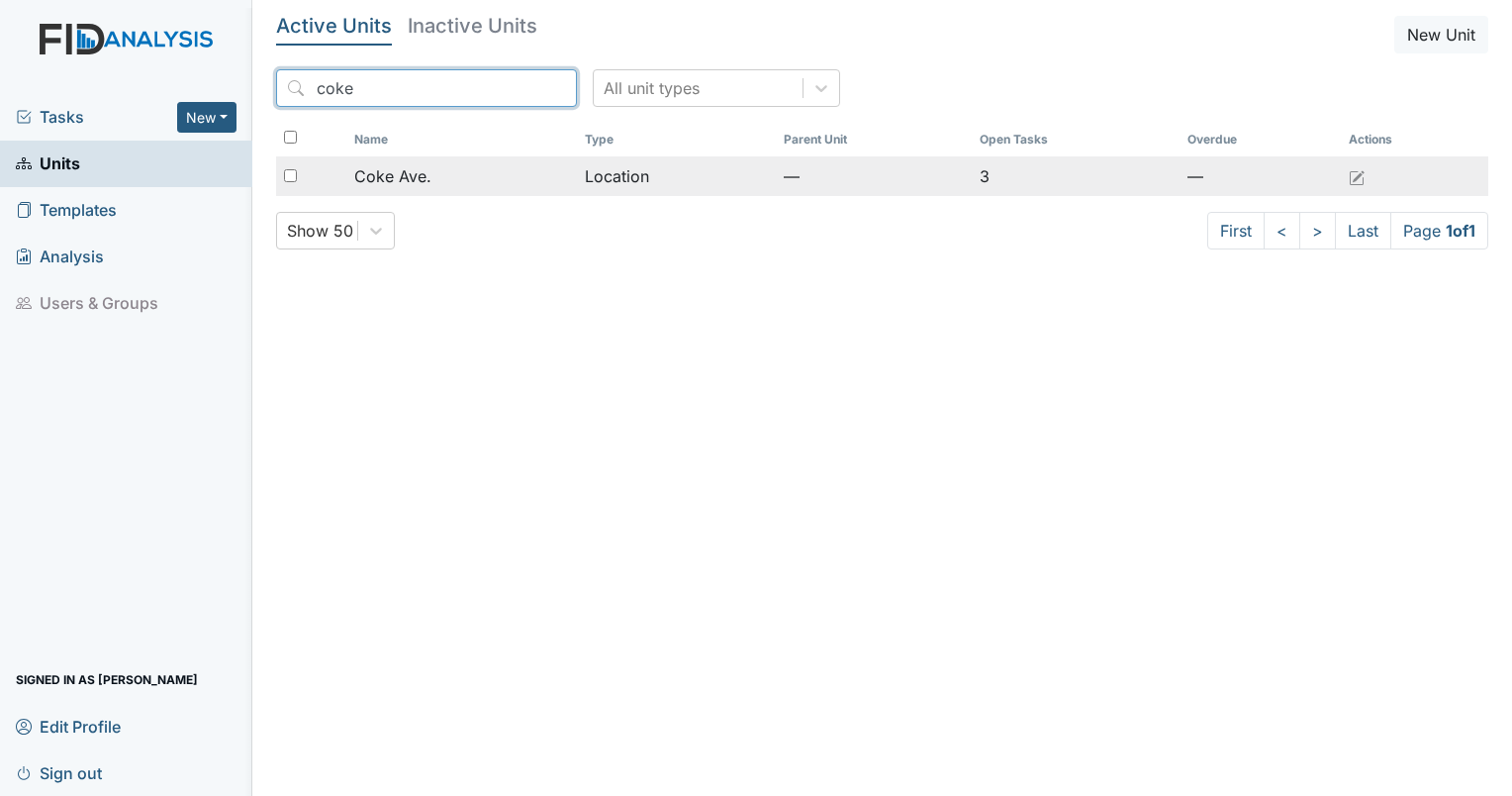 type on "coke" 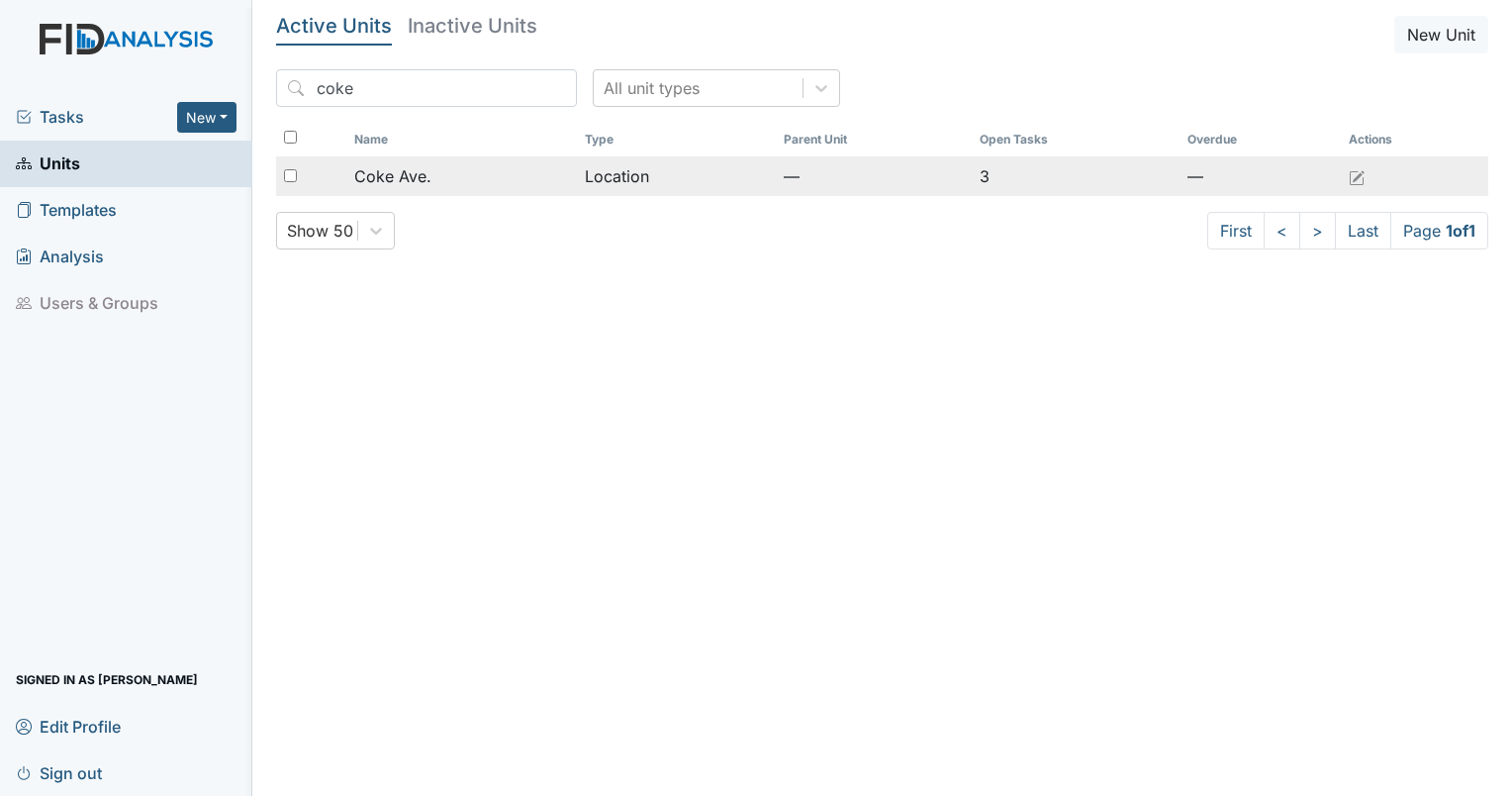 click on "Coke Ave." at bounding box center [461, 176] 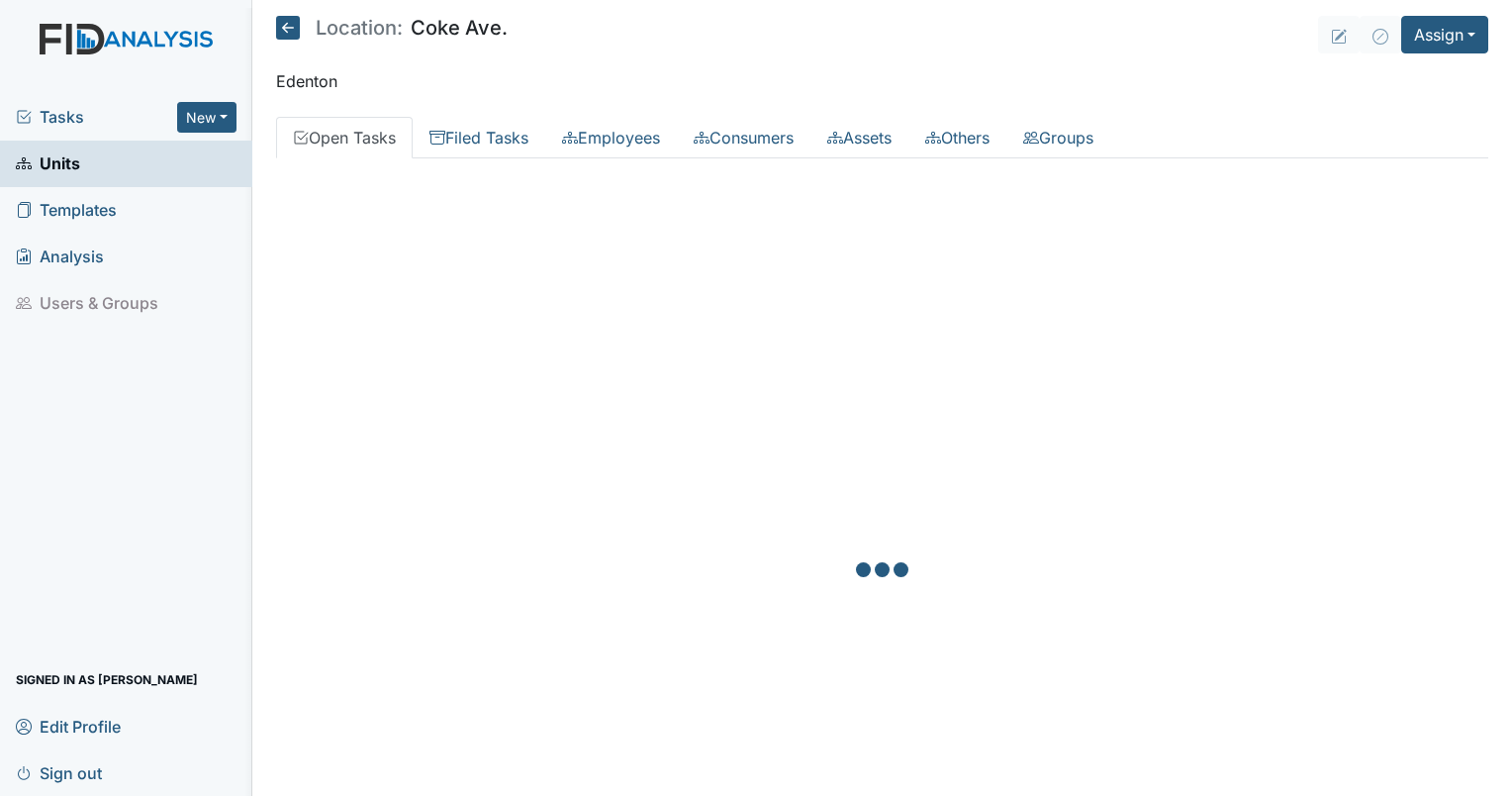 scroll, scrollTop: 0, scrollLeft: 0, axis: both 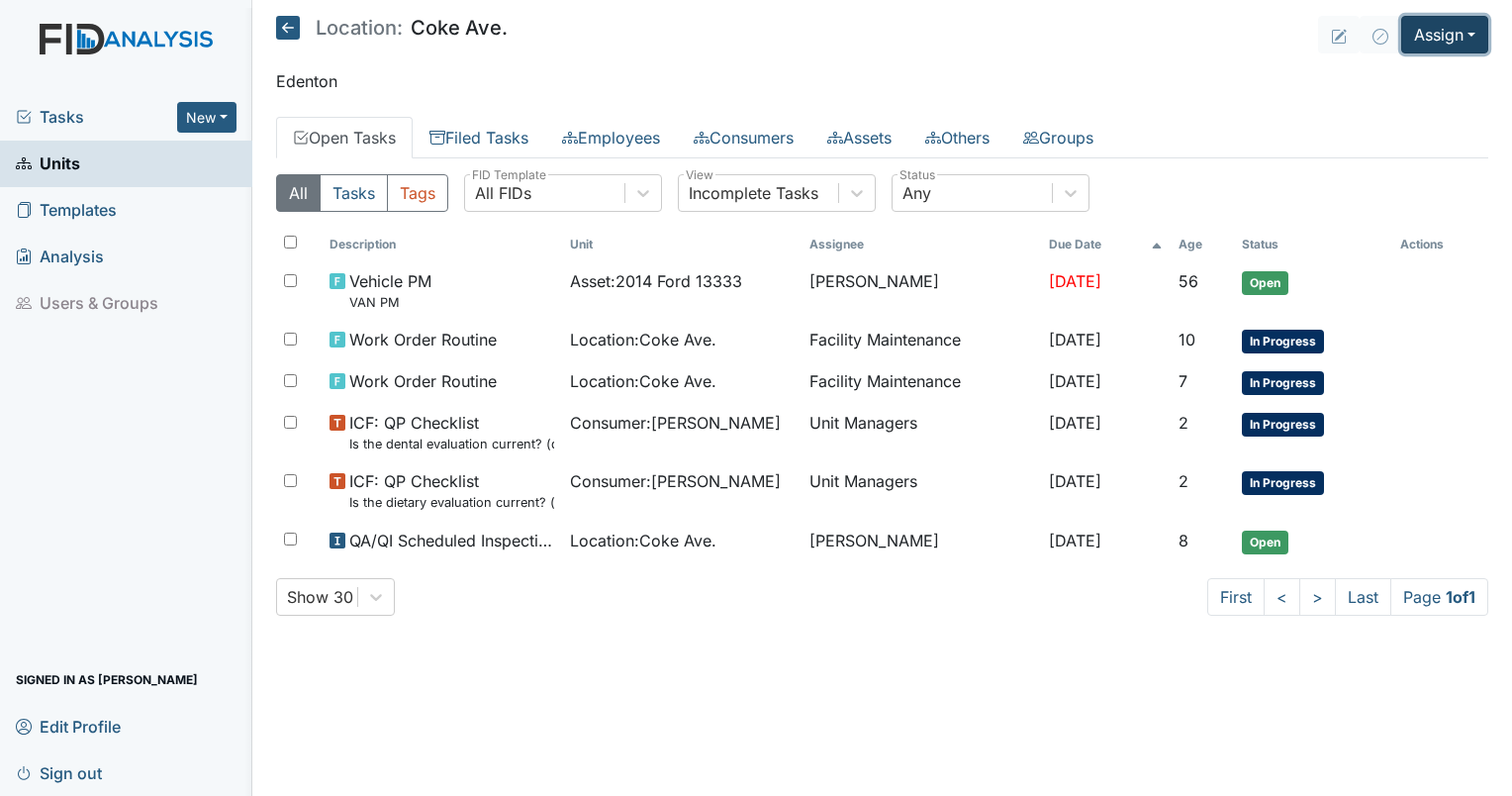 click on "Assign" at bounding box center [1445, 35] 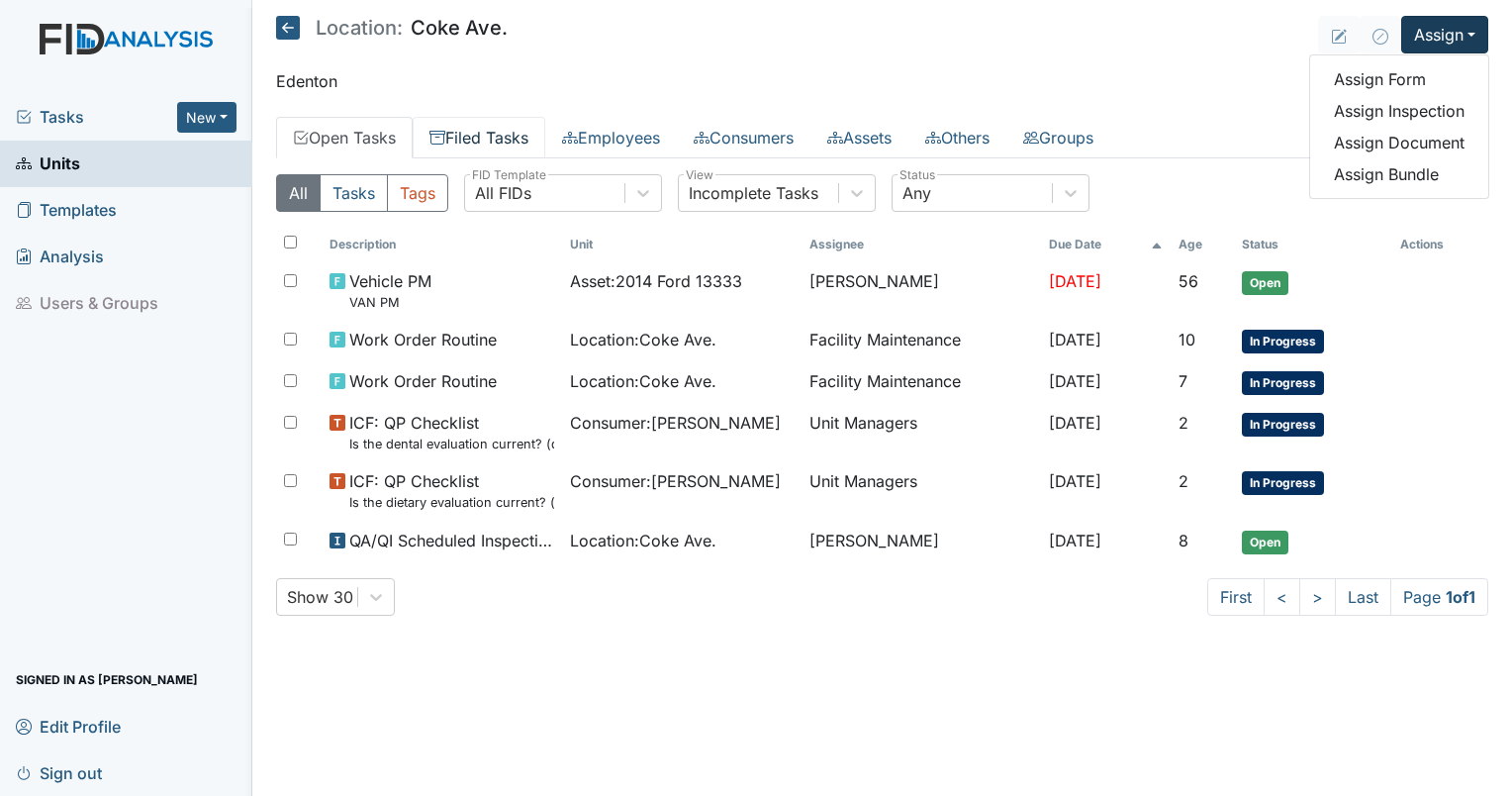 click on "Filed Tasks" at bounding box center (479, 138) 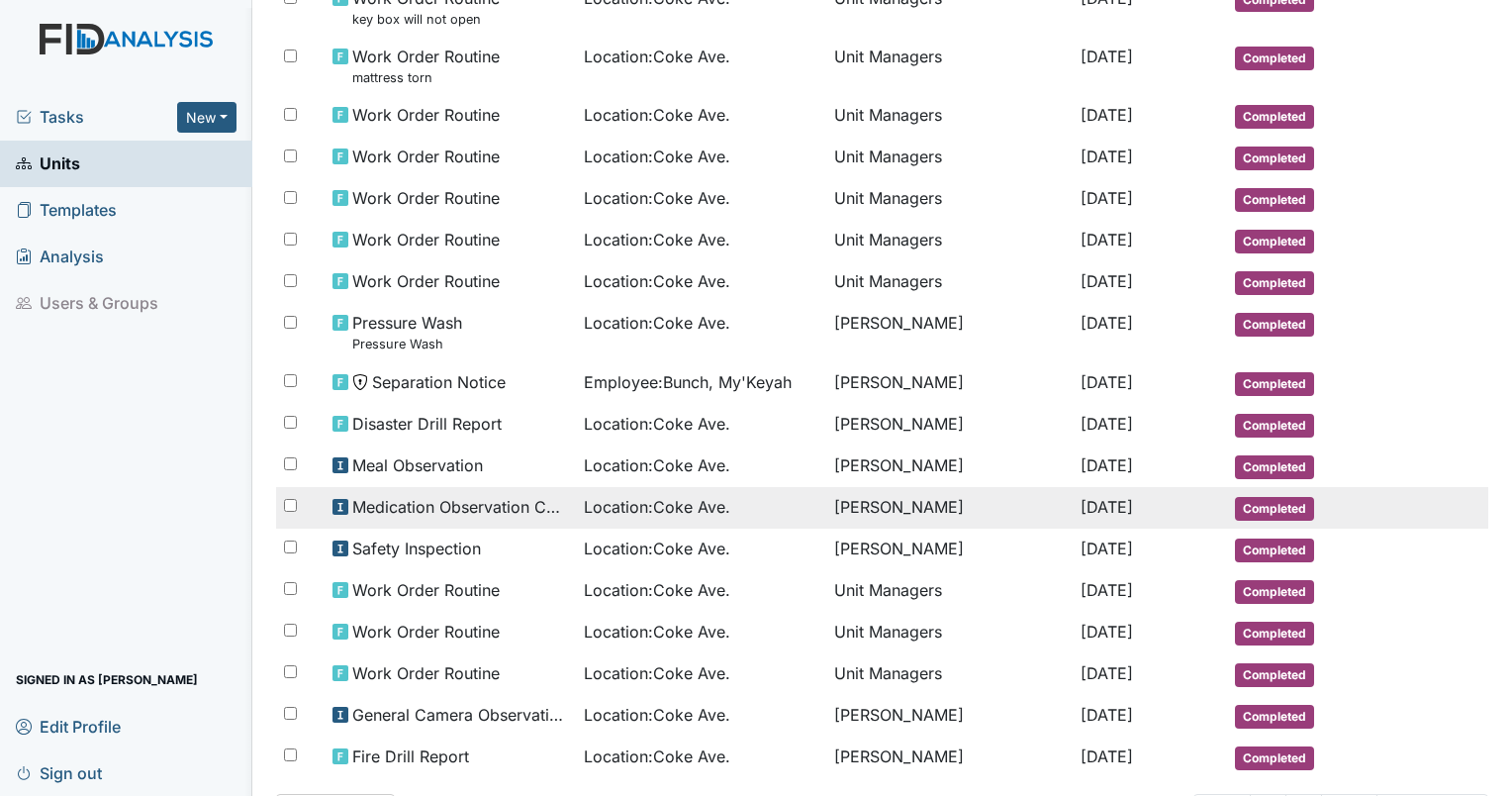 scroll, scrollTop: 792, scrollLeft: 0, axis: vertical 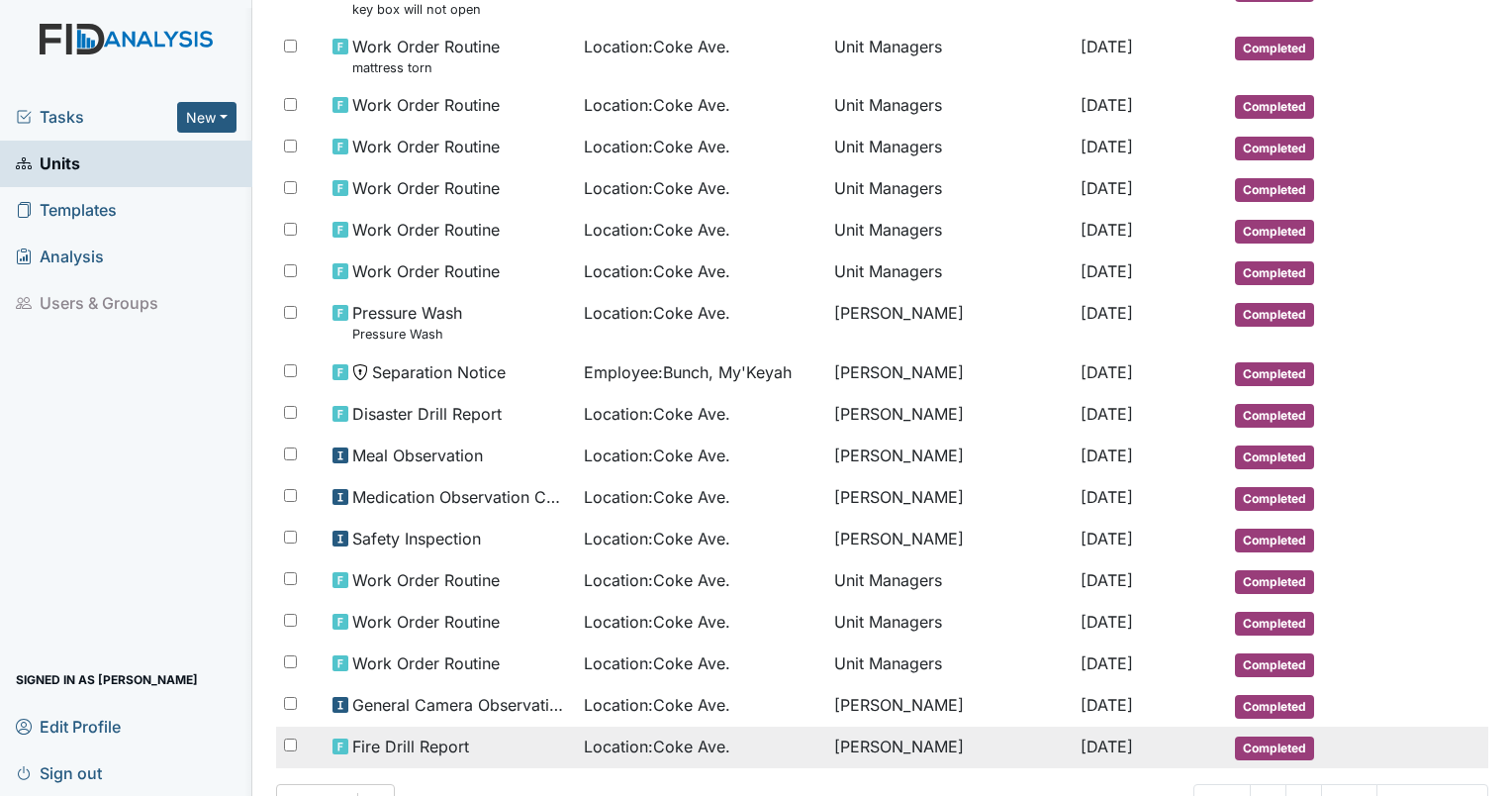 click on "Fire Drill Report" at bounding box center [450, 747] 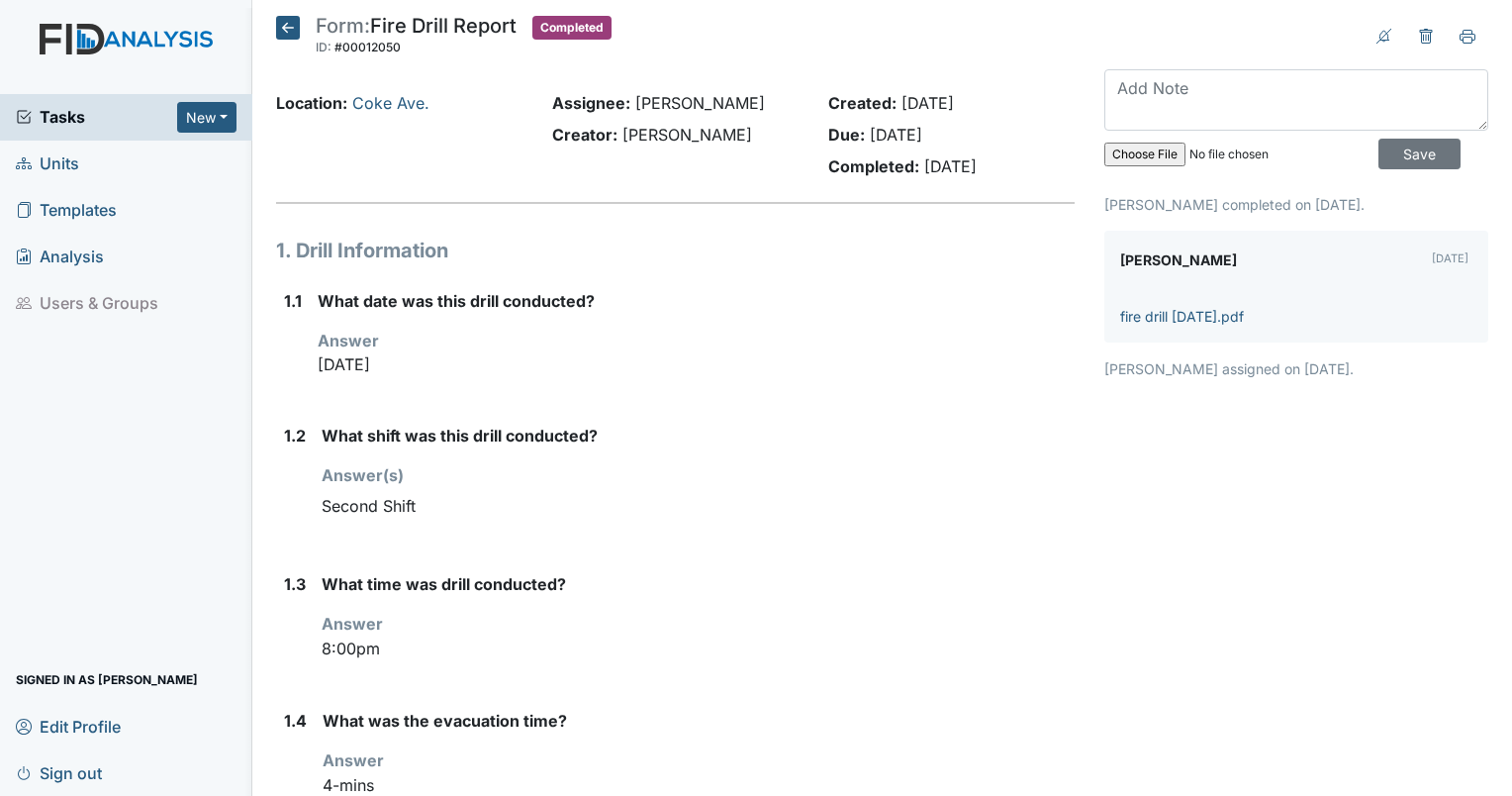 scroll, scrollTop: 0, scrollLeft: 0, axis: both 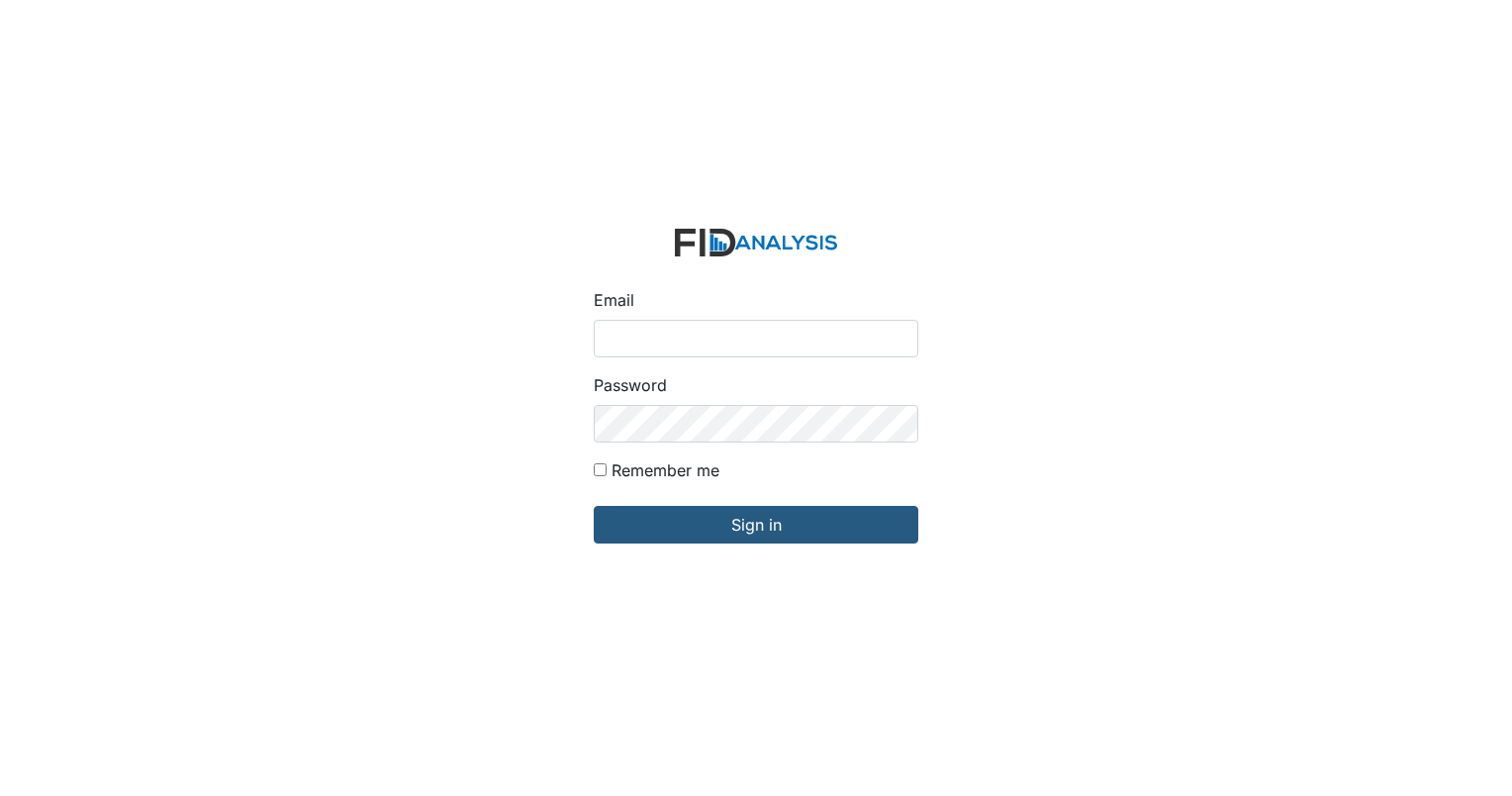 click on "Email" at bounding box center [756, 339] 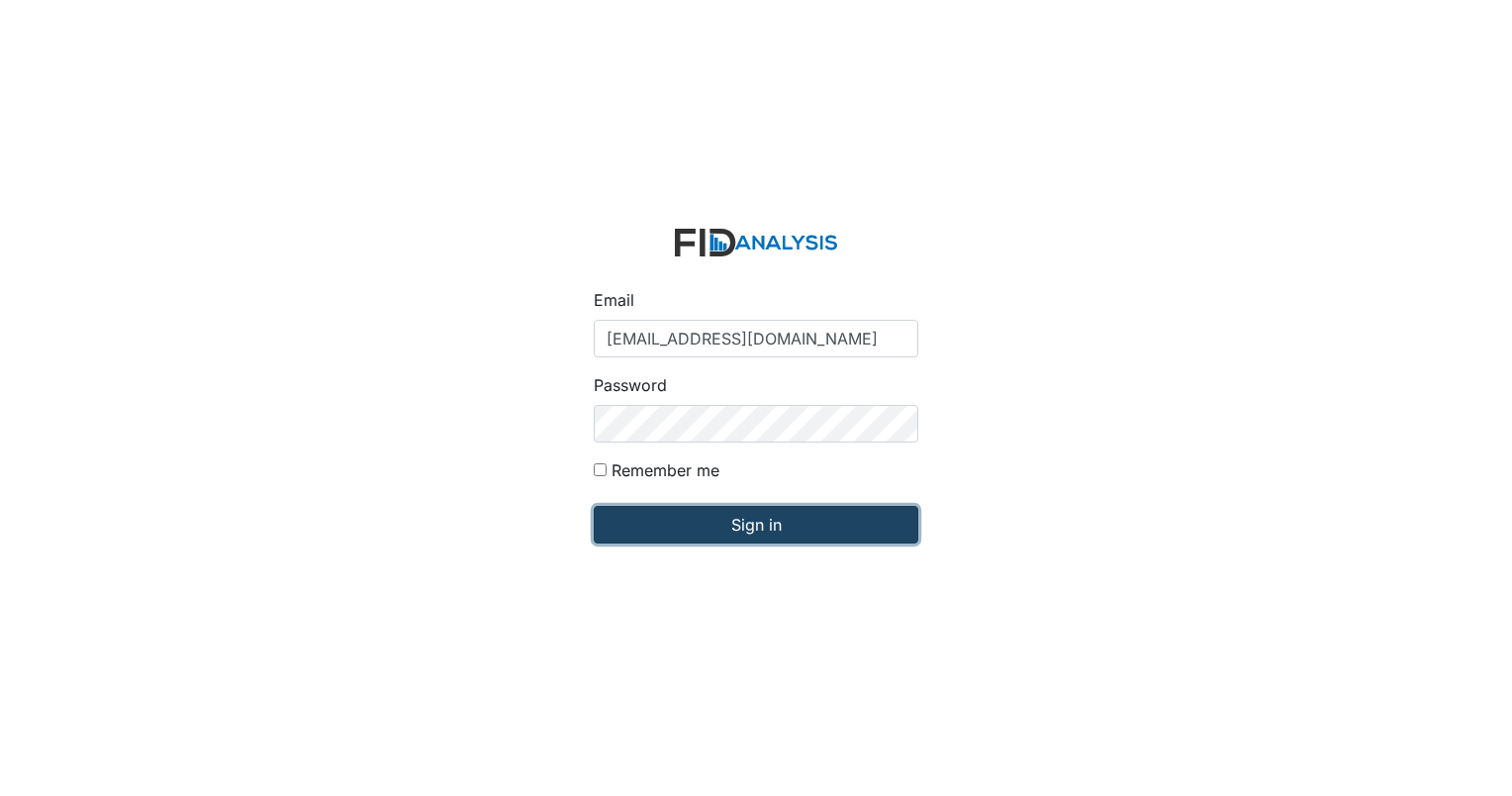 click on "Sign in" at bounding box center [756, 525] 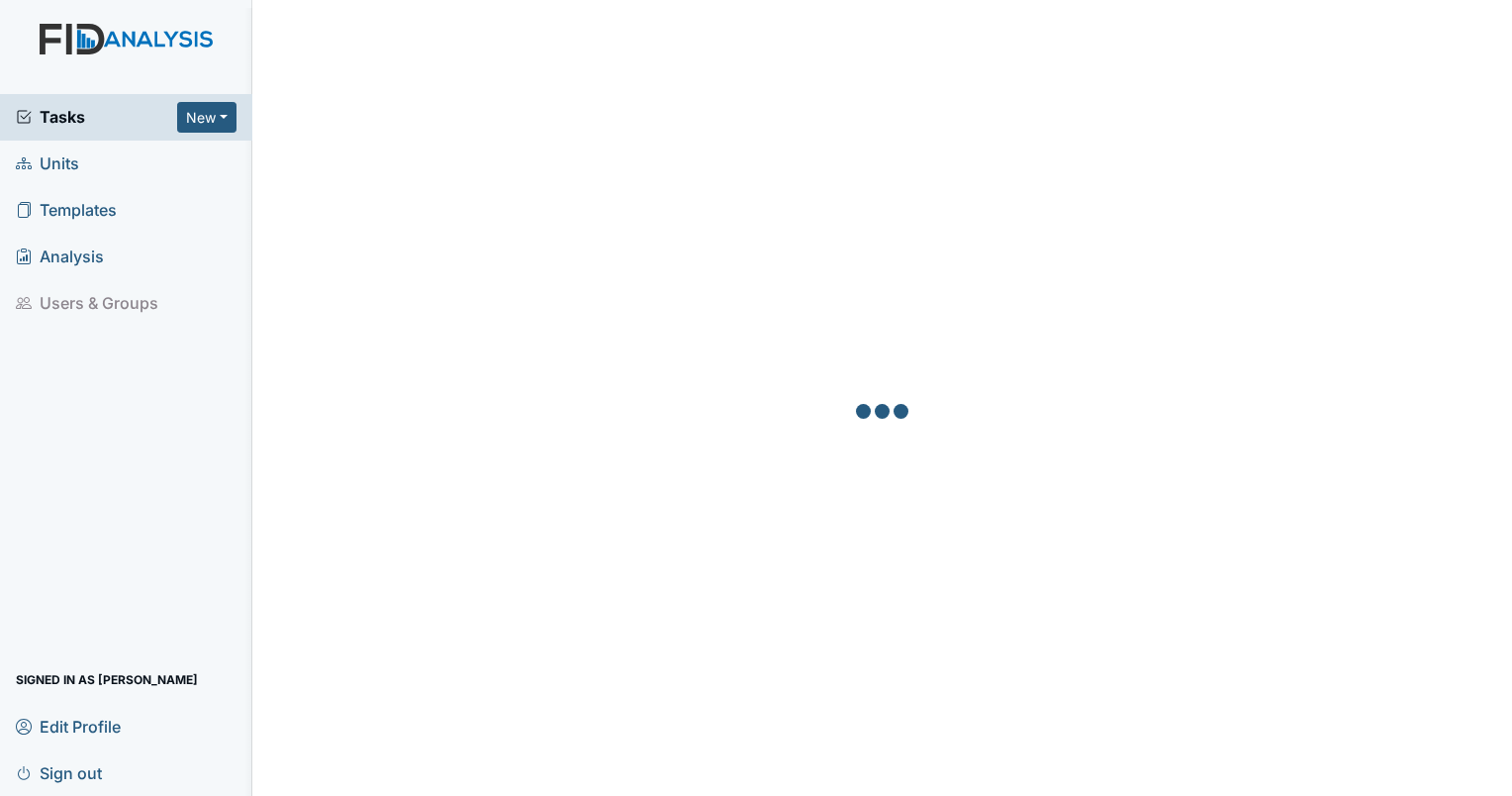 scroll, scrollTop: 0, scrollLeft: 0, axis: both 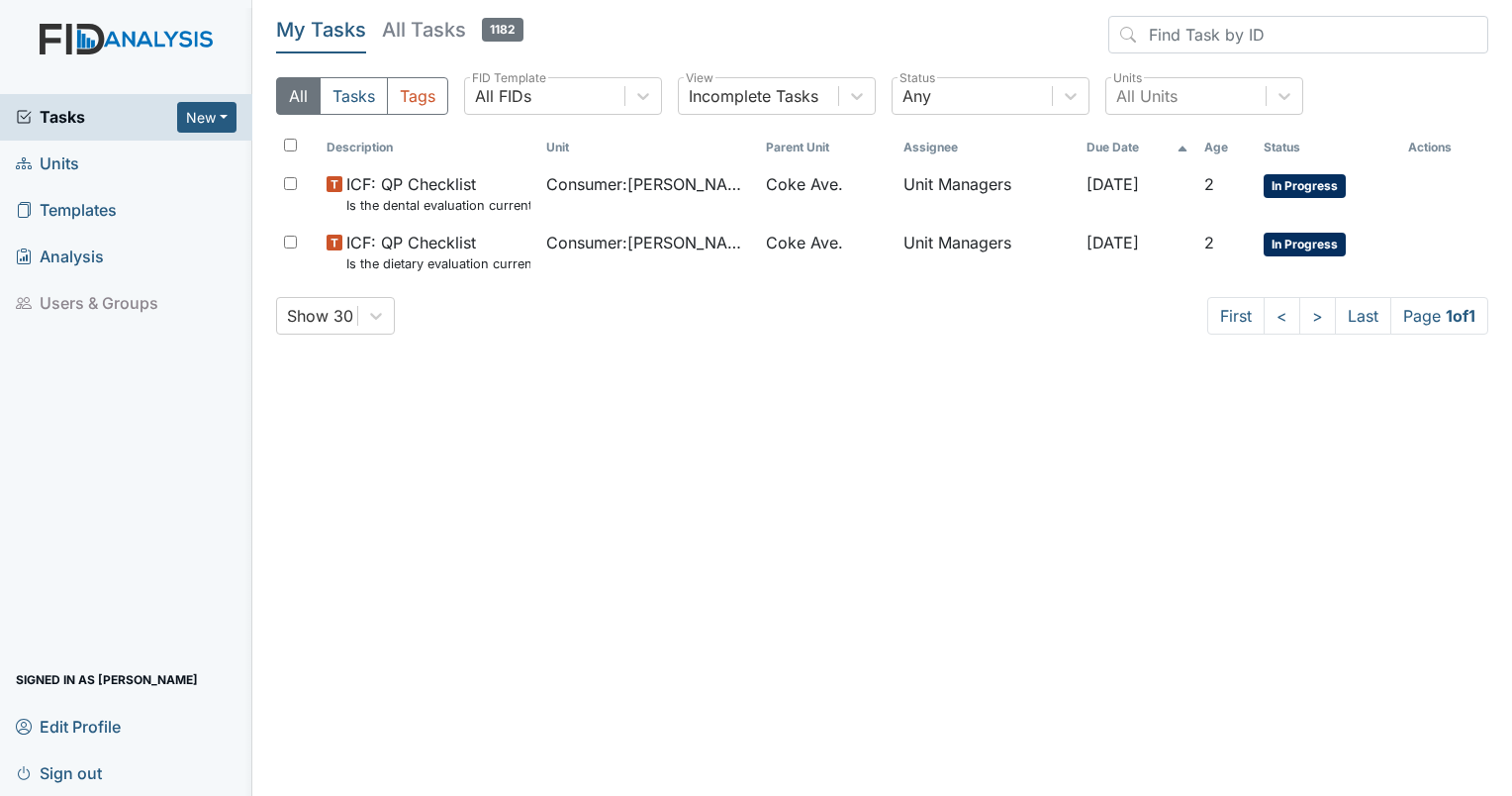click on "Units" at bounding box center (47, 163) 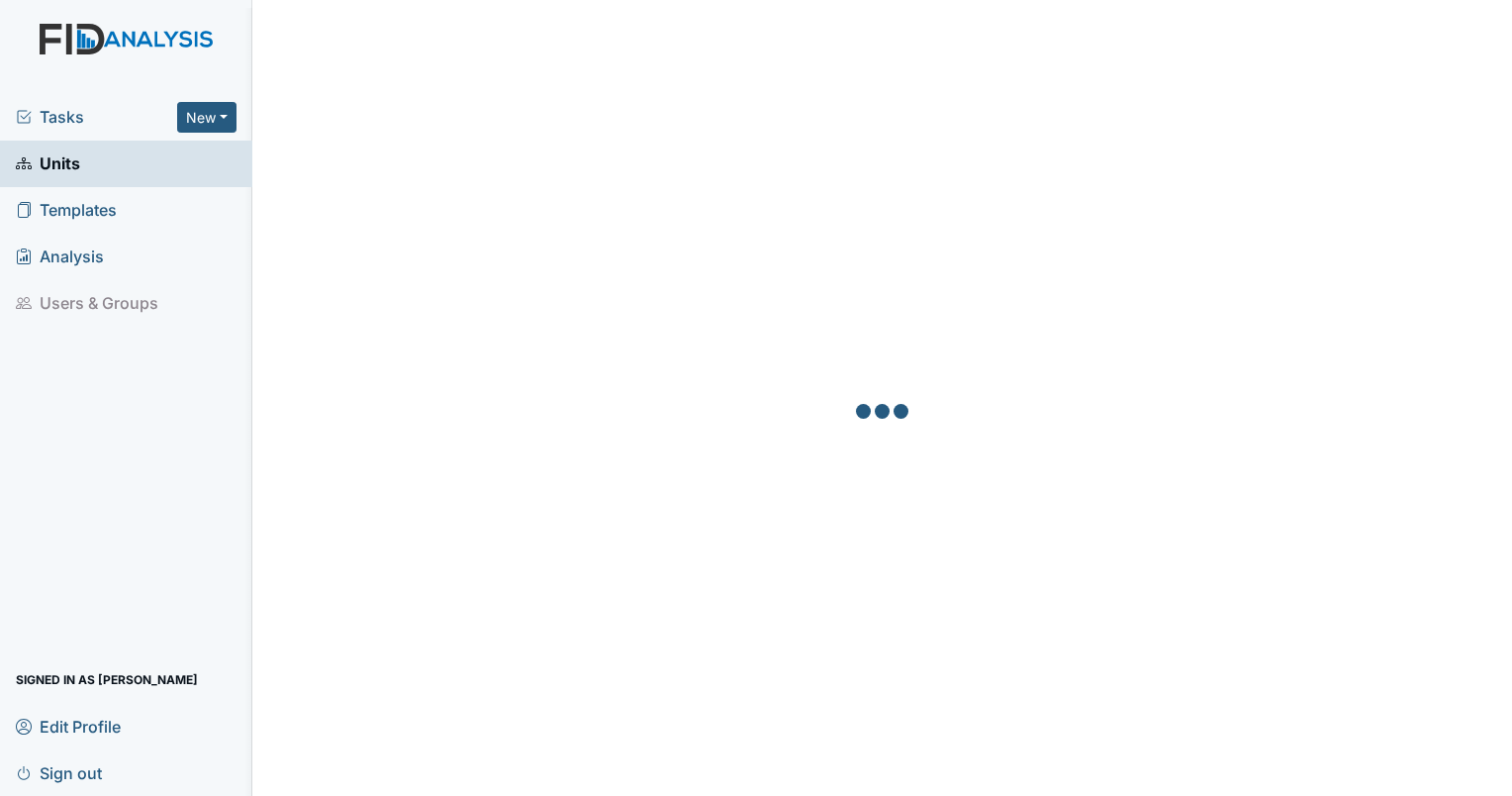 scroll, scrollTop: 0, scrollLeft: 0, axis: both 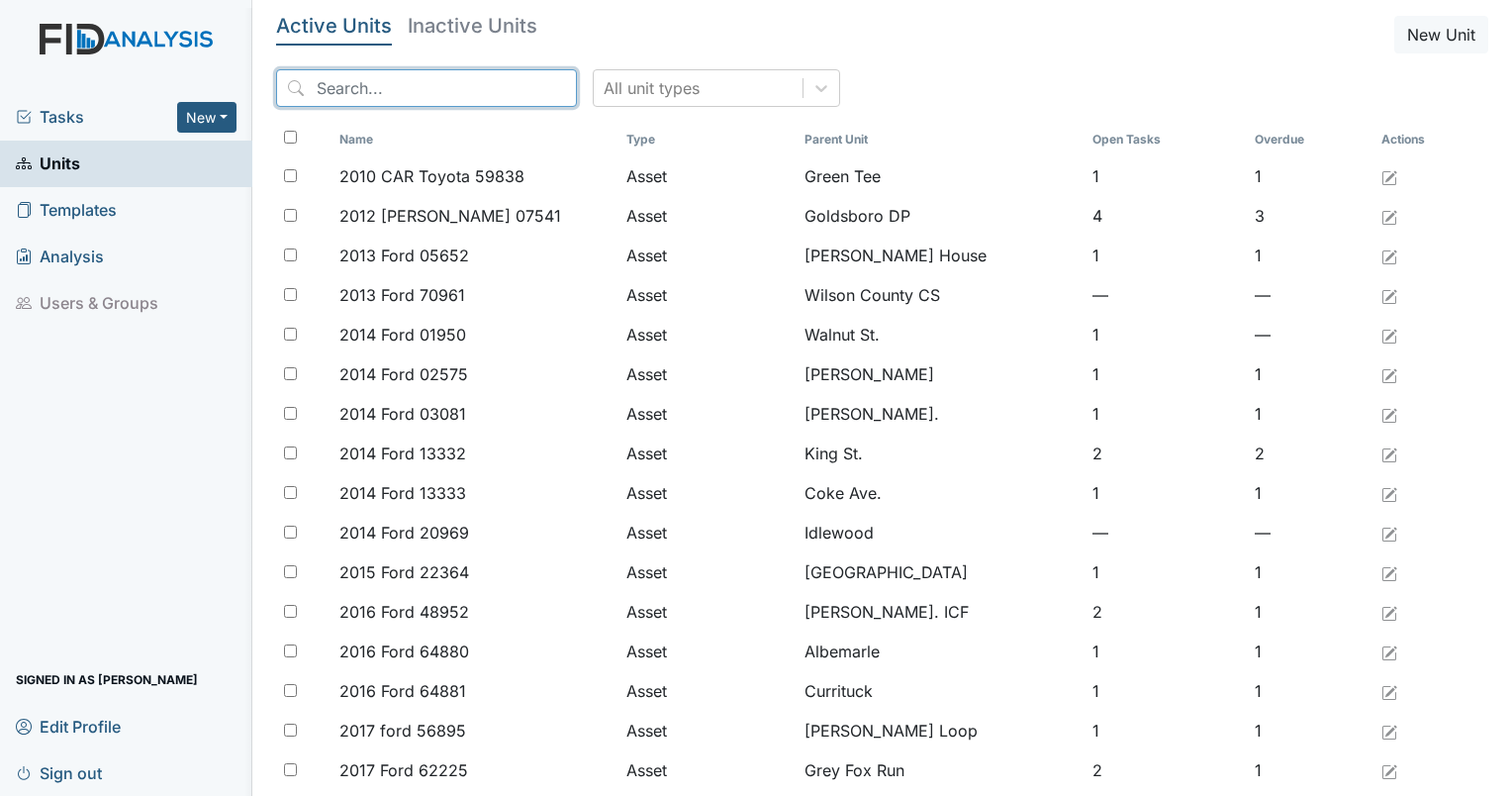 click at bounding box center [426, 88] 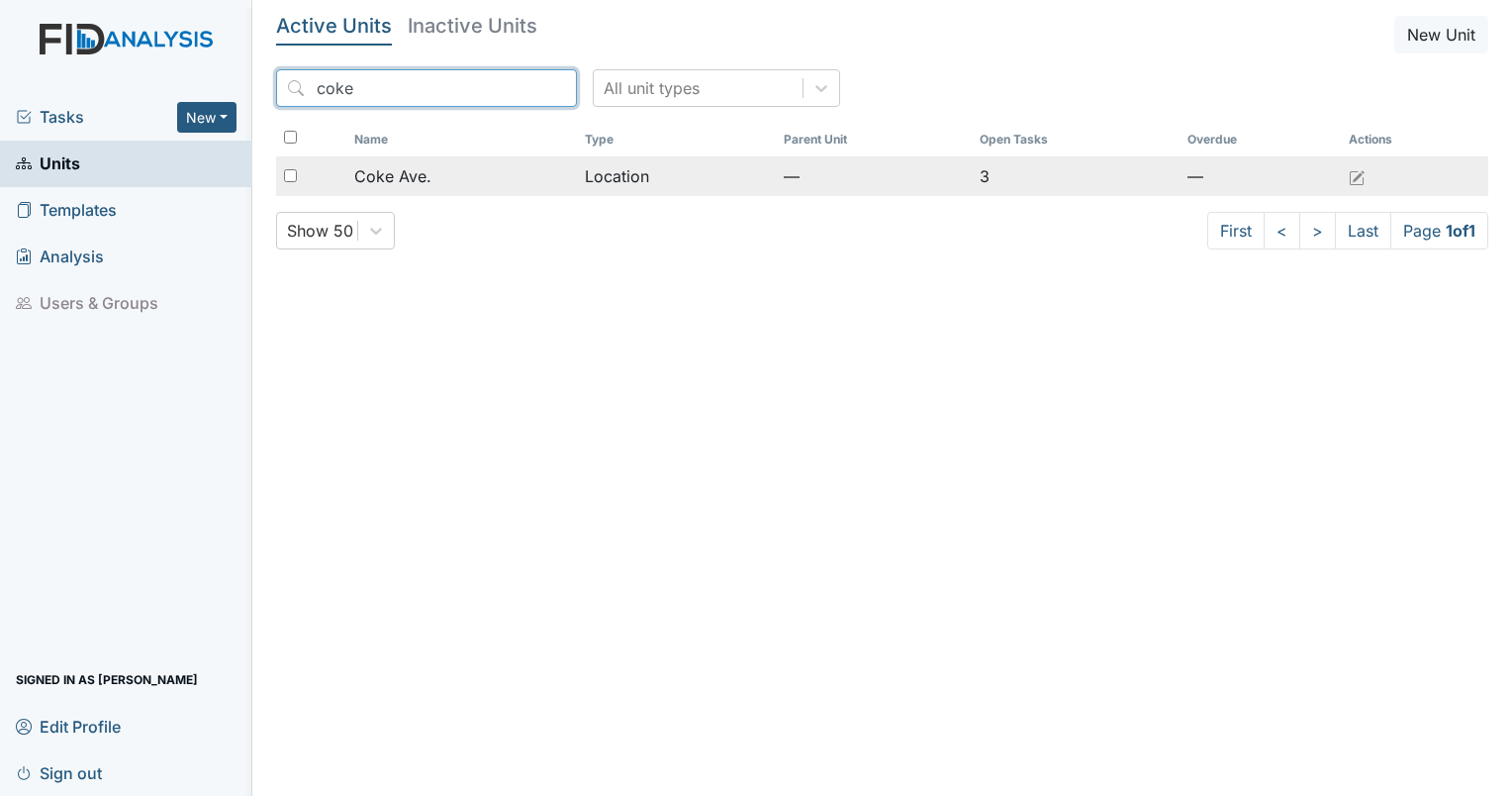 type on "coke" 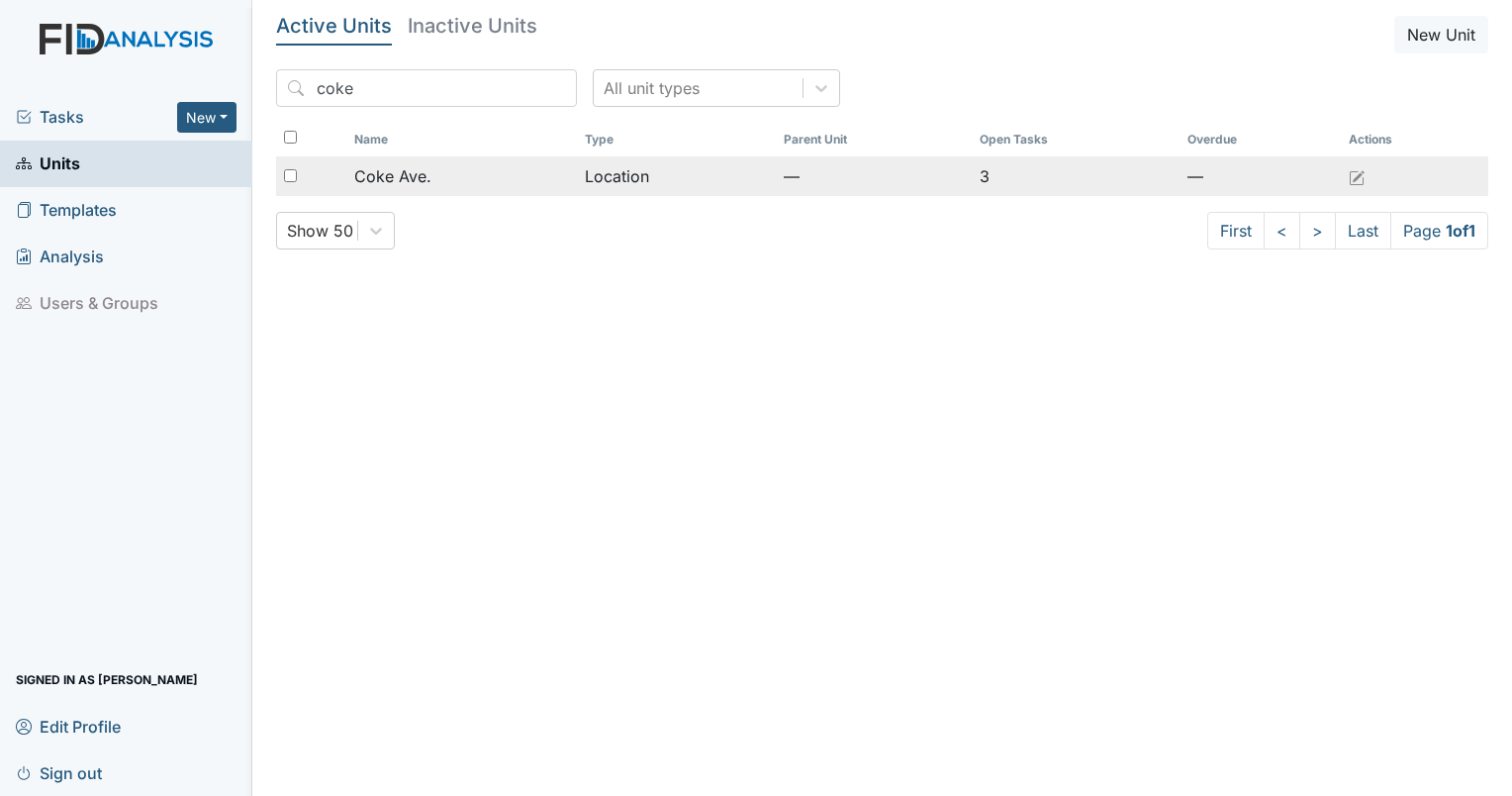 click on "Coke Ave." at bounding box center (461, 176) 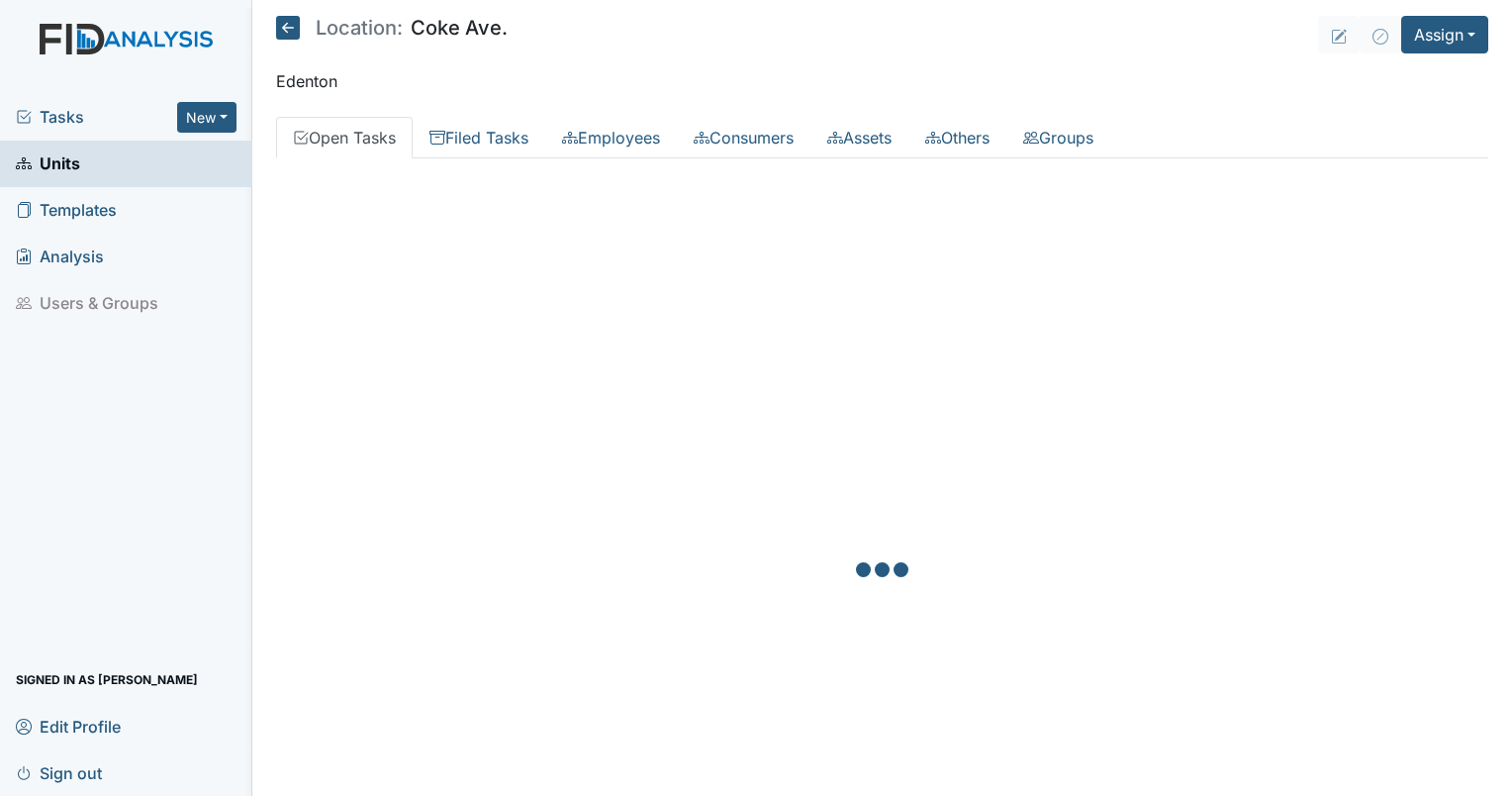 scroll, scrollTop: 0, scrollLeft: 0, axis: both 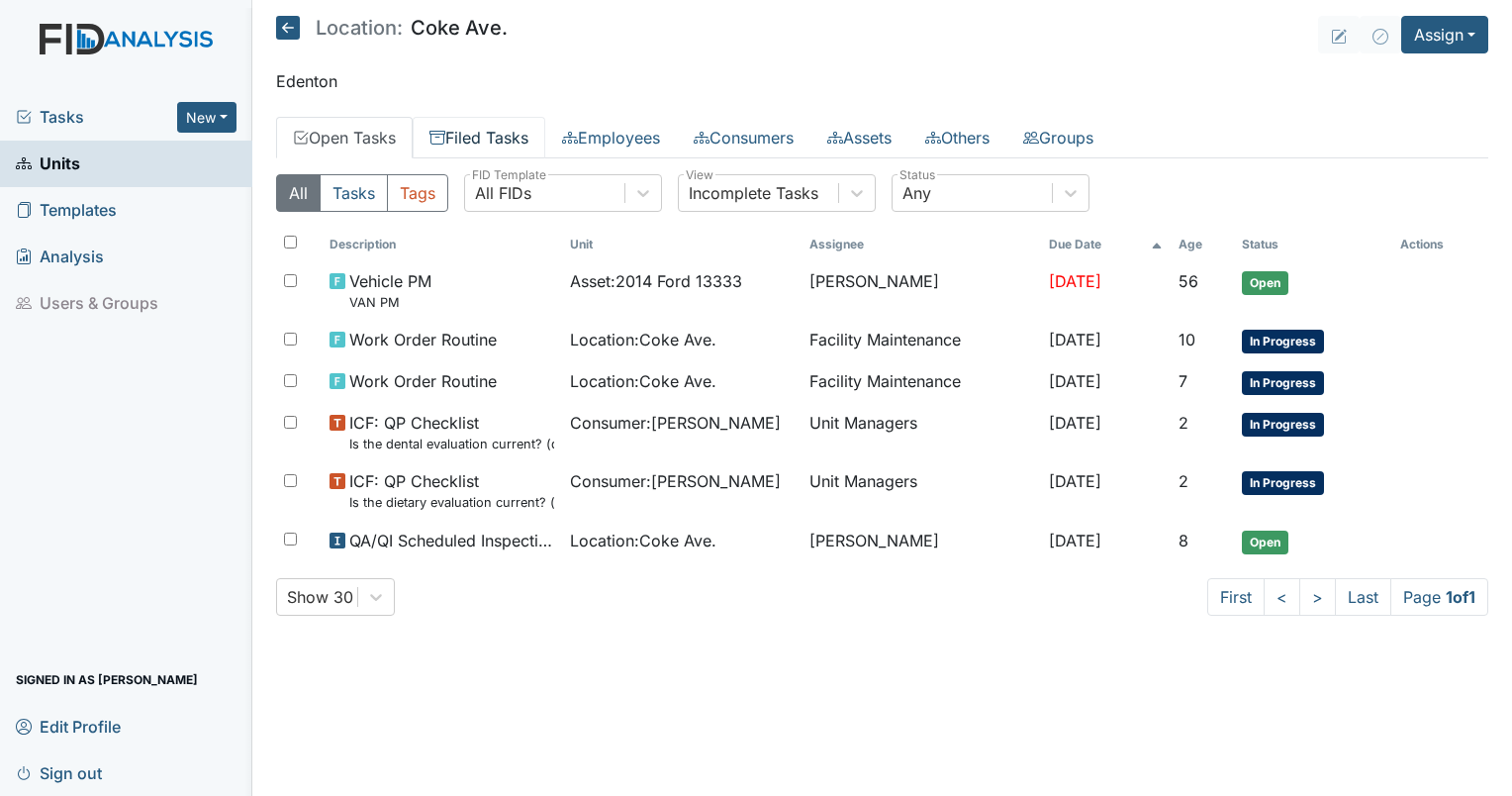 click on "Filed Tasks" at bounding box center (479, 138) 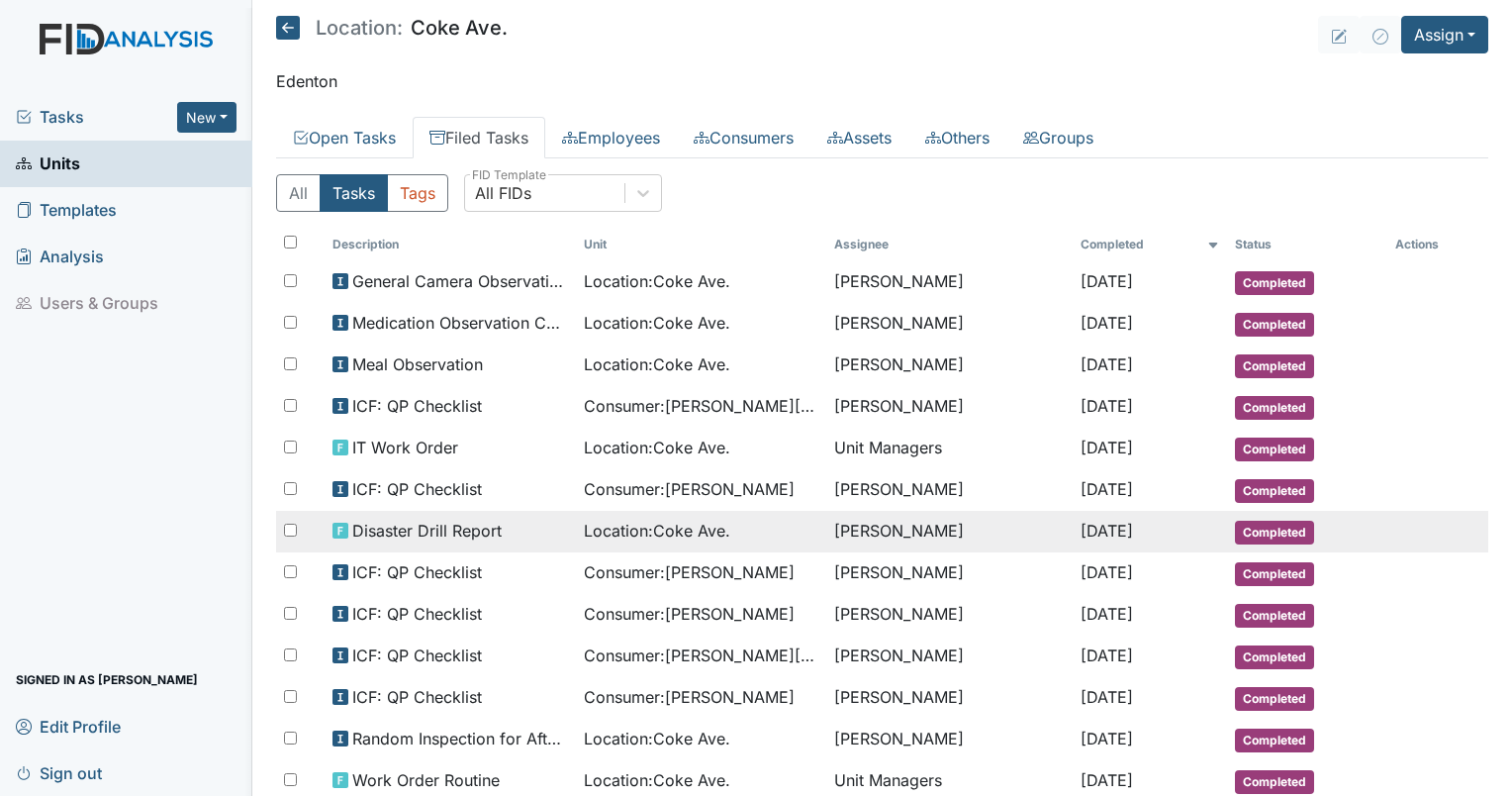 click on "[DATE]" at bounding box center (1106, 531) 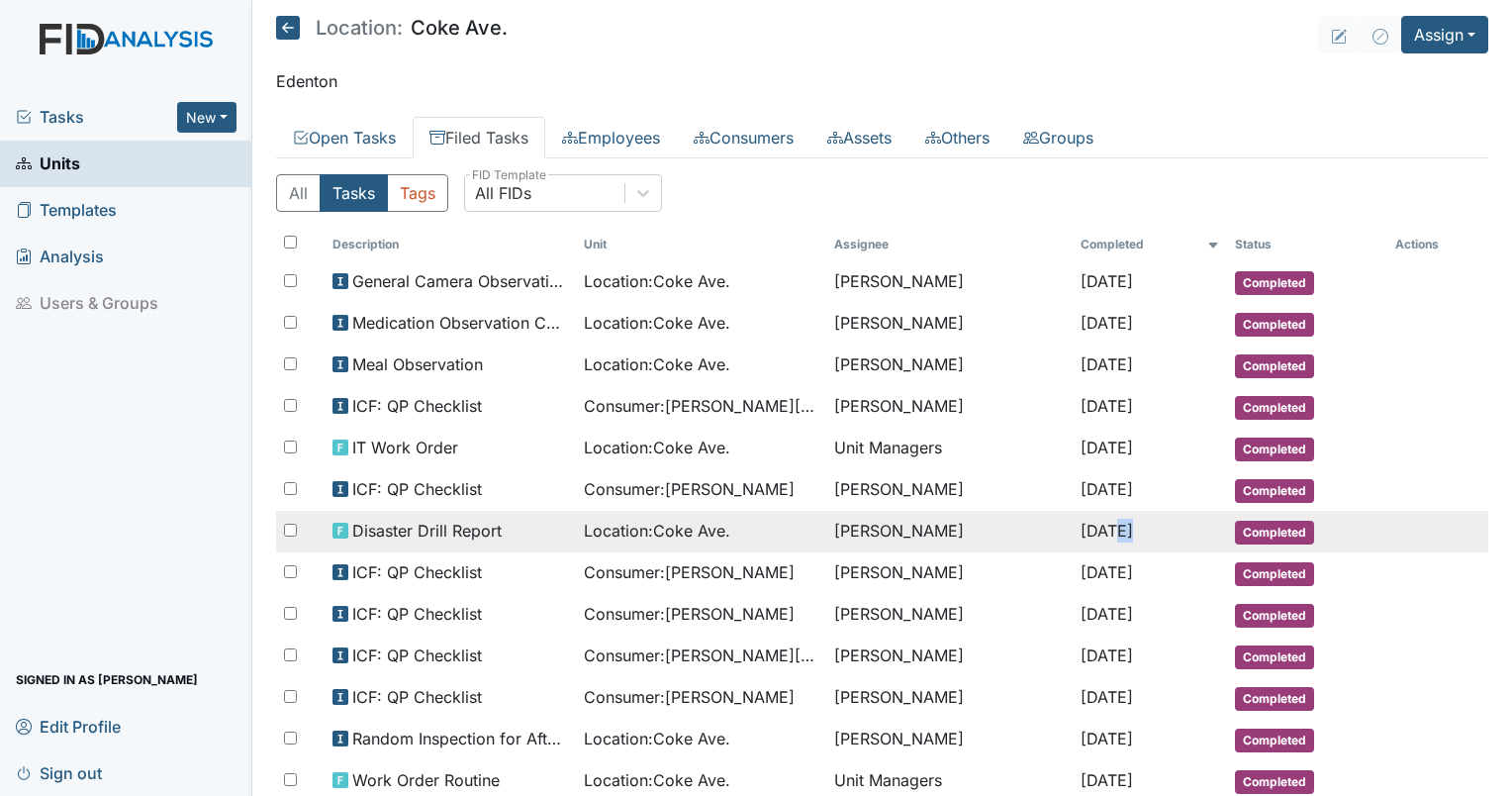 click on "Jul 22, 2025" at bounding box center (1106, 531) 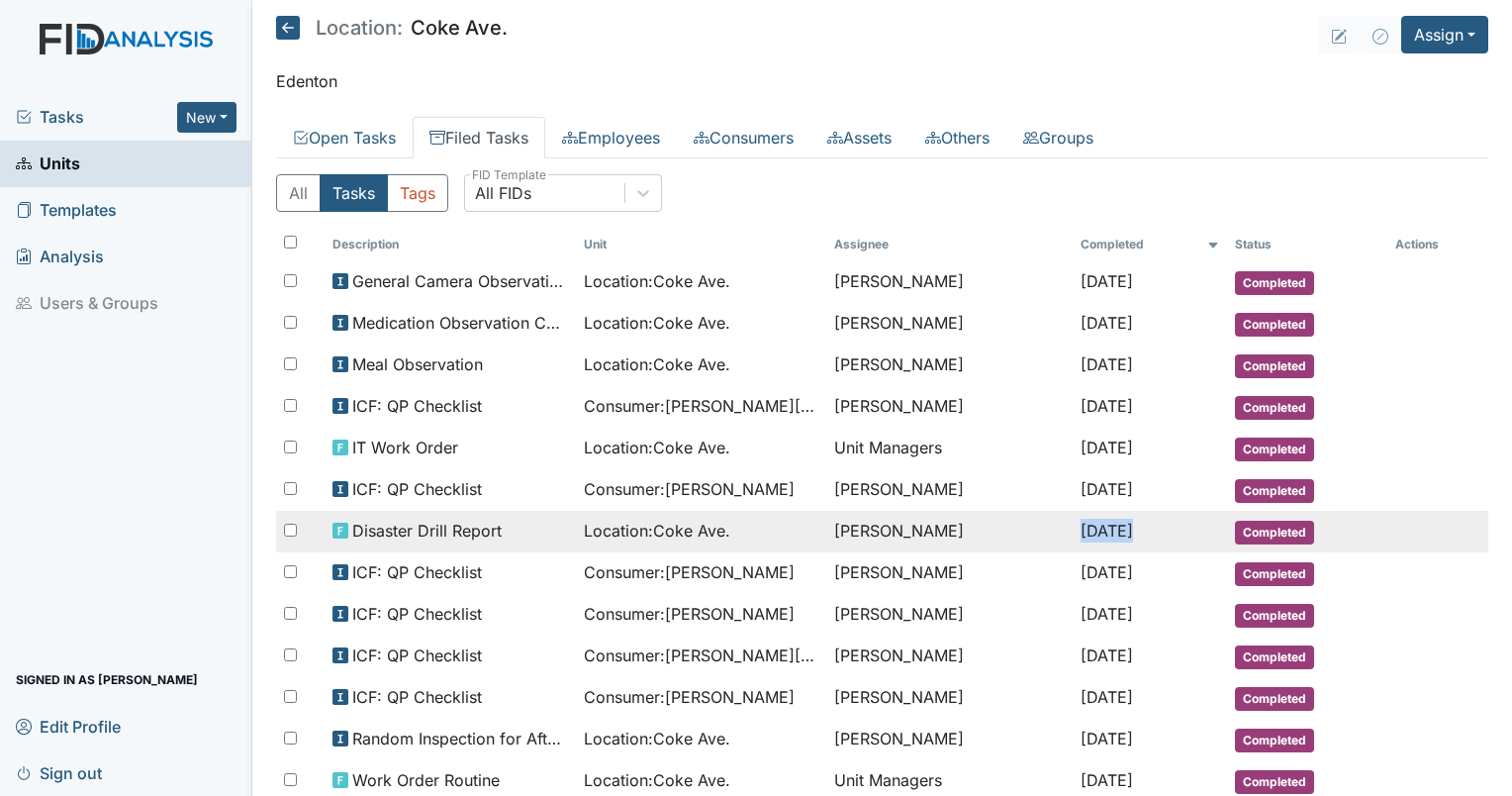 click on "Jul 22, 2025" at bounding box center (1106, 531) 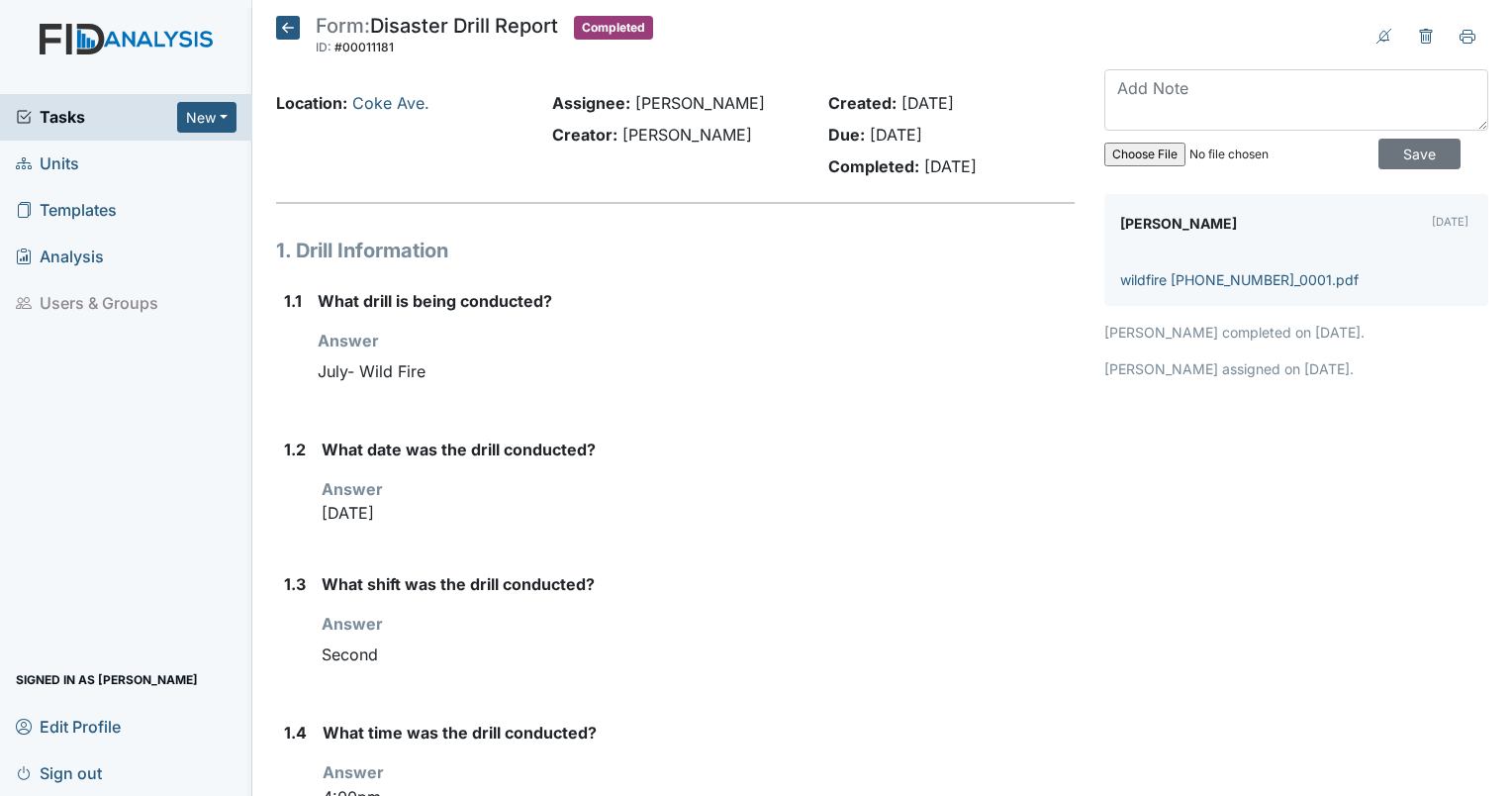 scroll, scrollTop: 0, scrollLeft: 0, axis: both 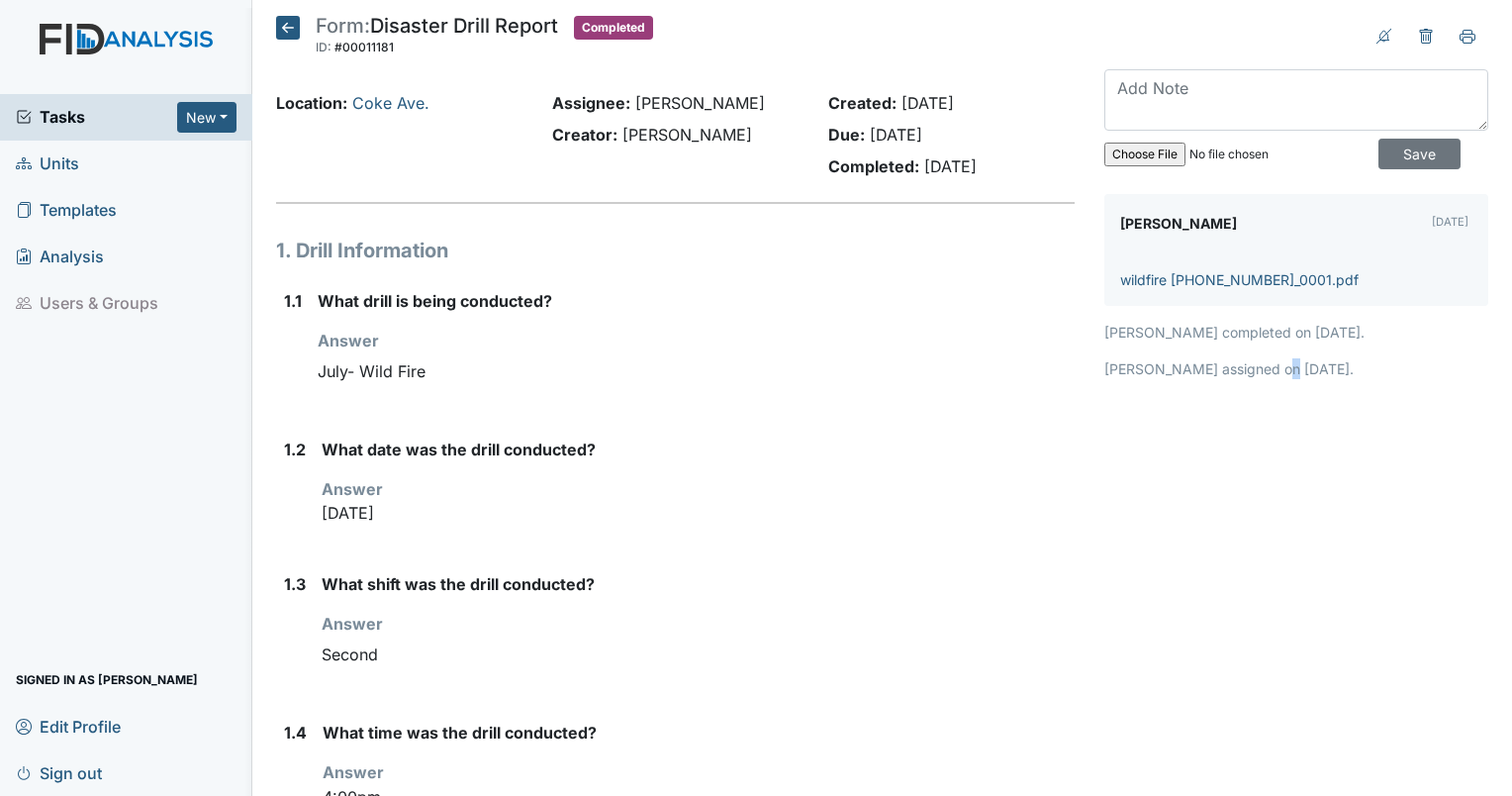 drag, startPoint x: 0, startPoint y: 0, endPoint x: 1259, endPoint y: 531, distance: 1366.3975 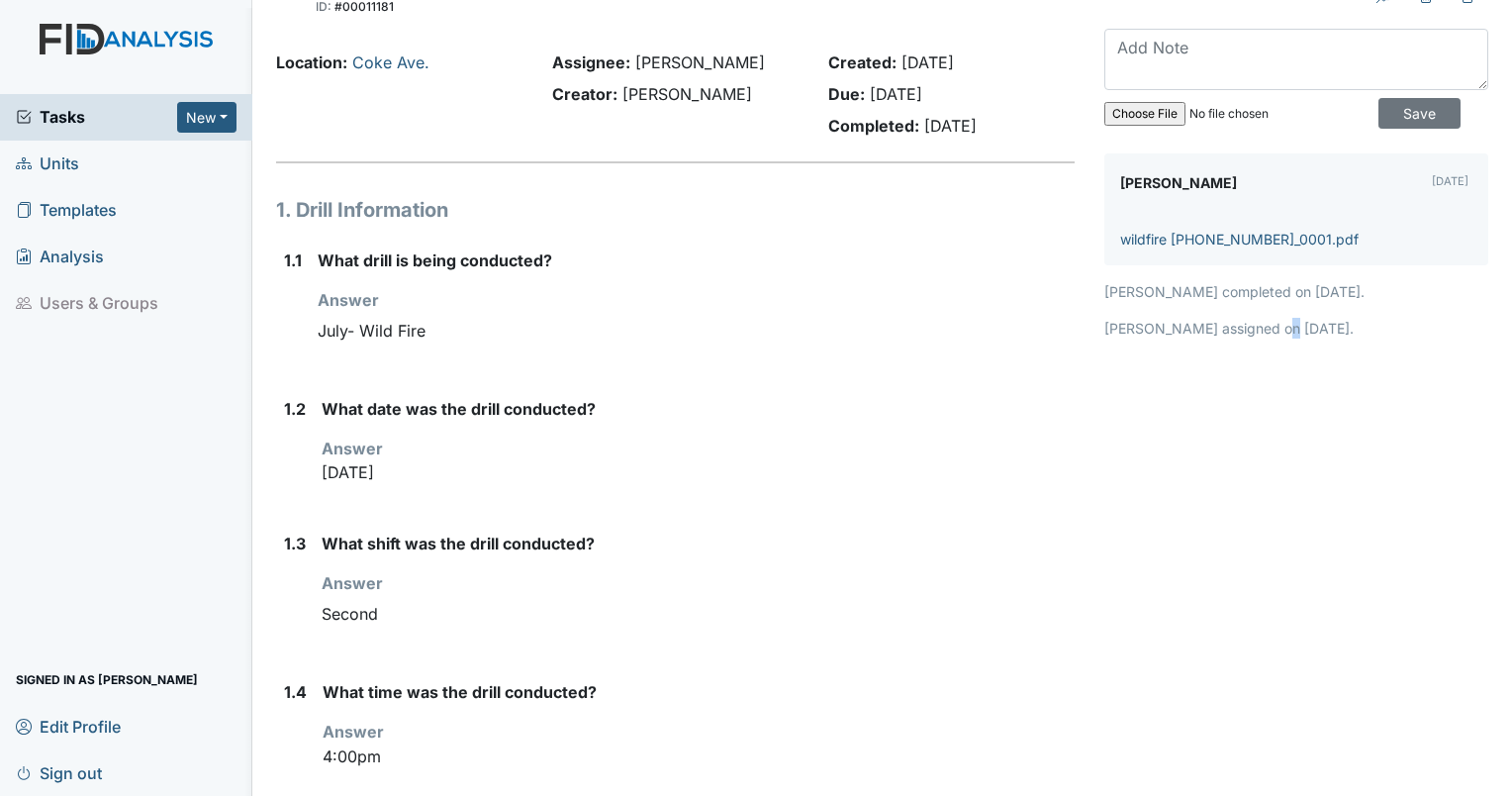 scroll, scrollTop: 0, scrollLeft: 0, axis: both 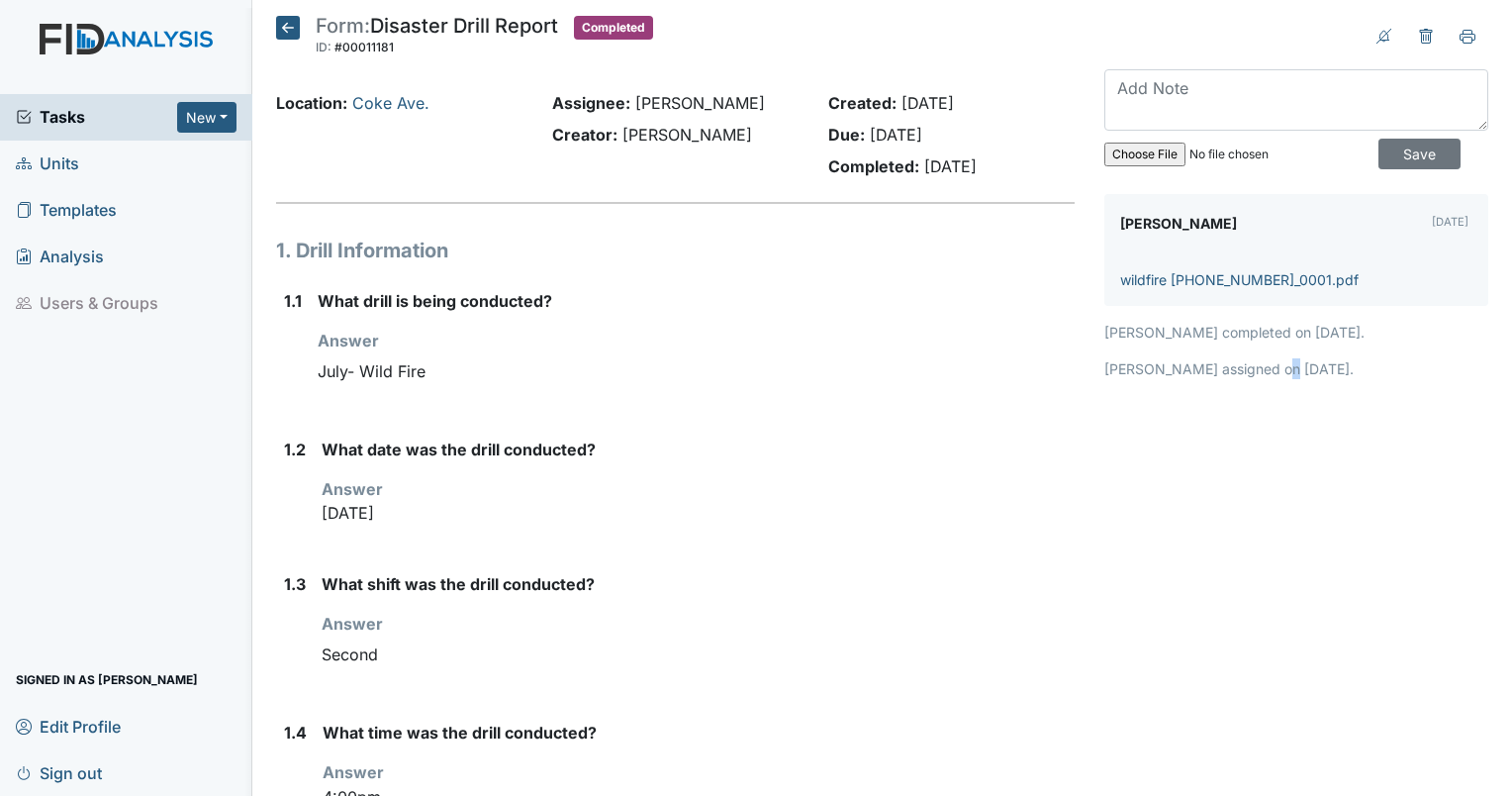 click 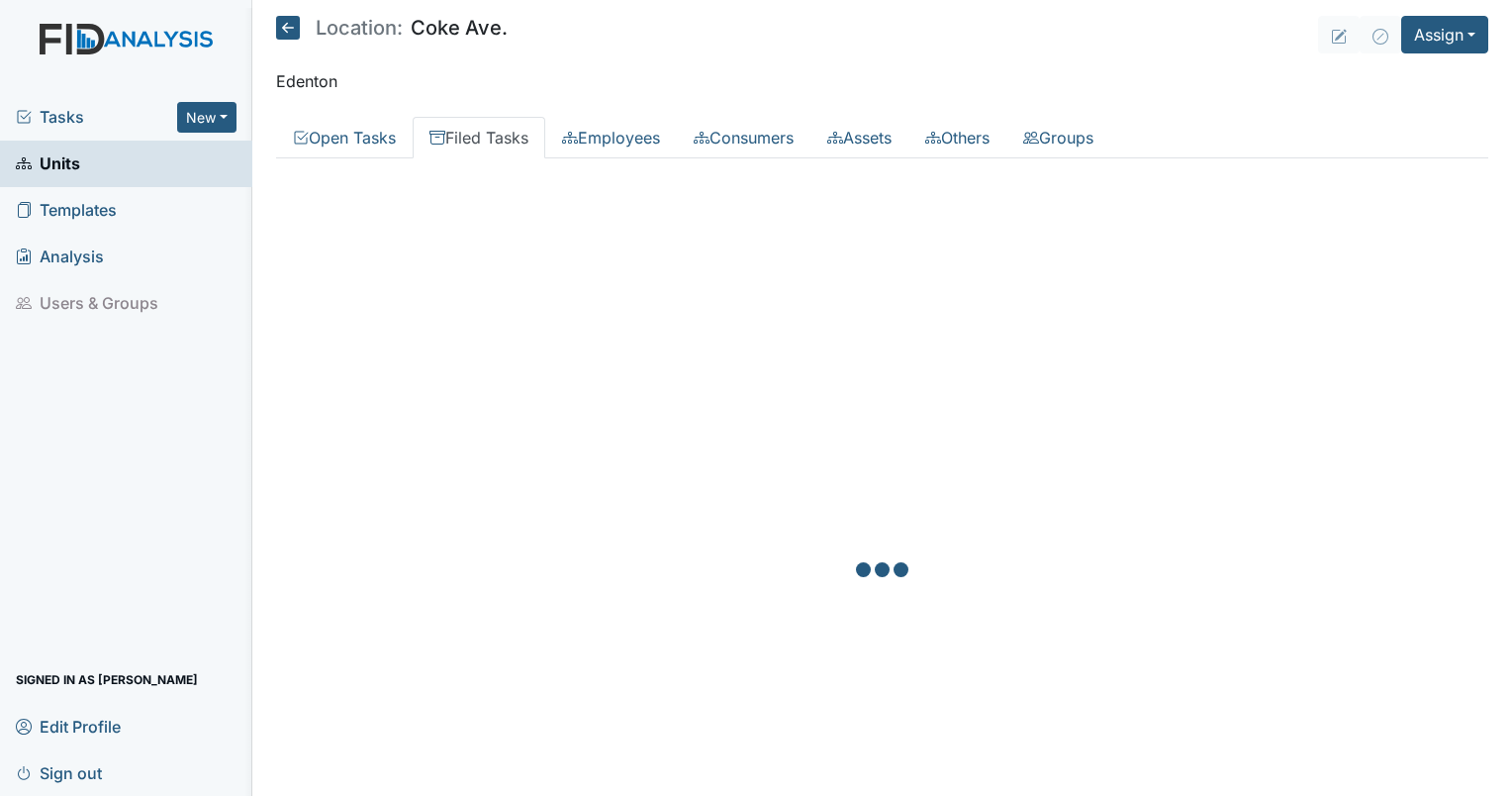 scroll, scrollTop: 0, scrollLeft: 0, axis: both 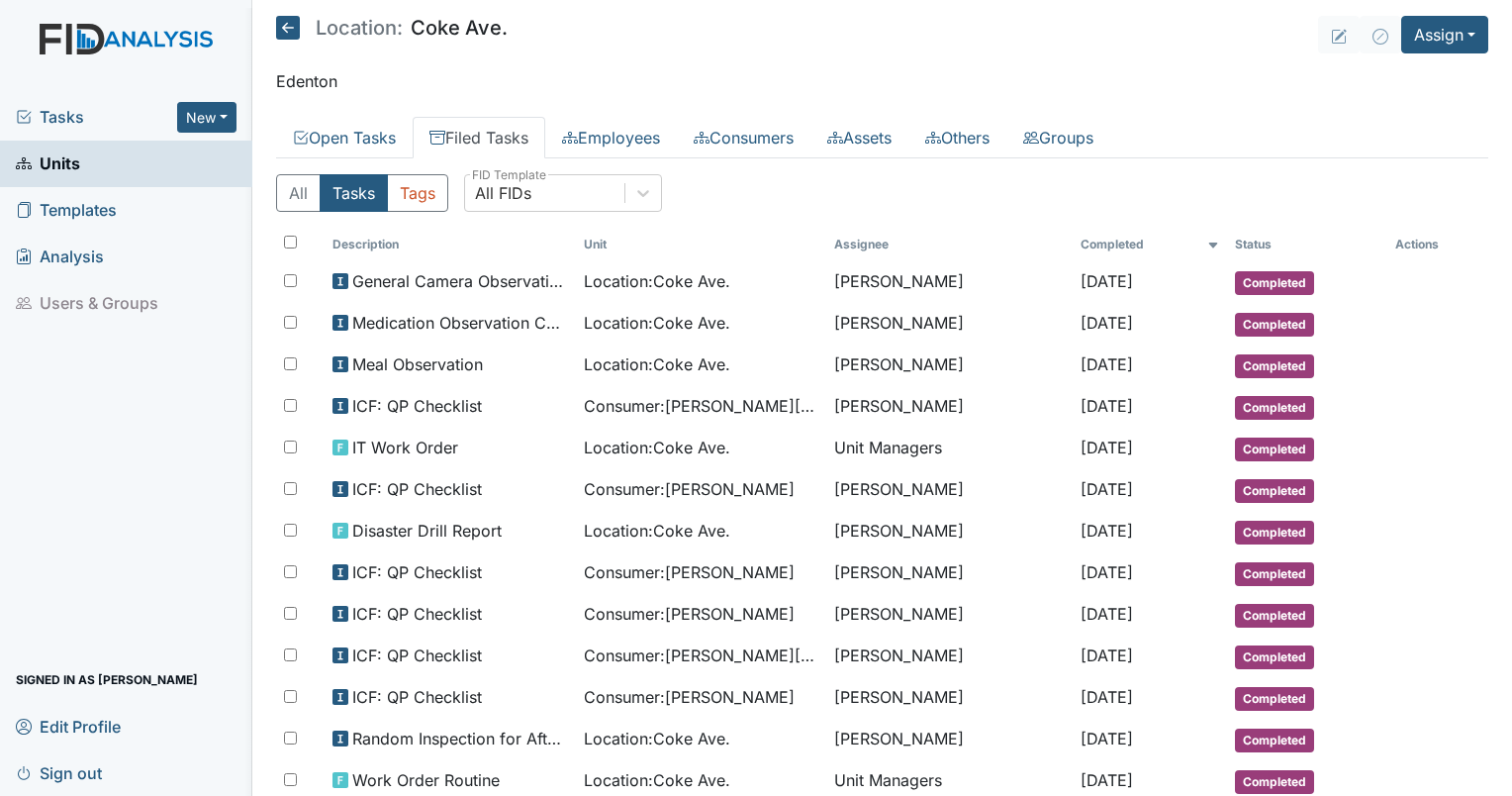 click 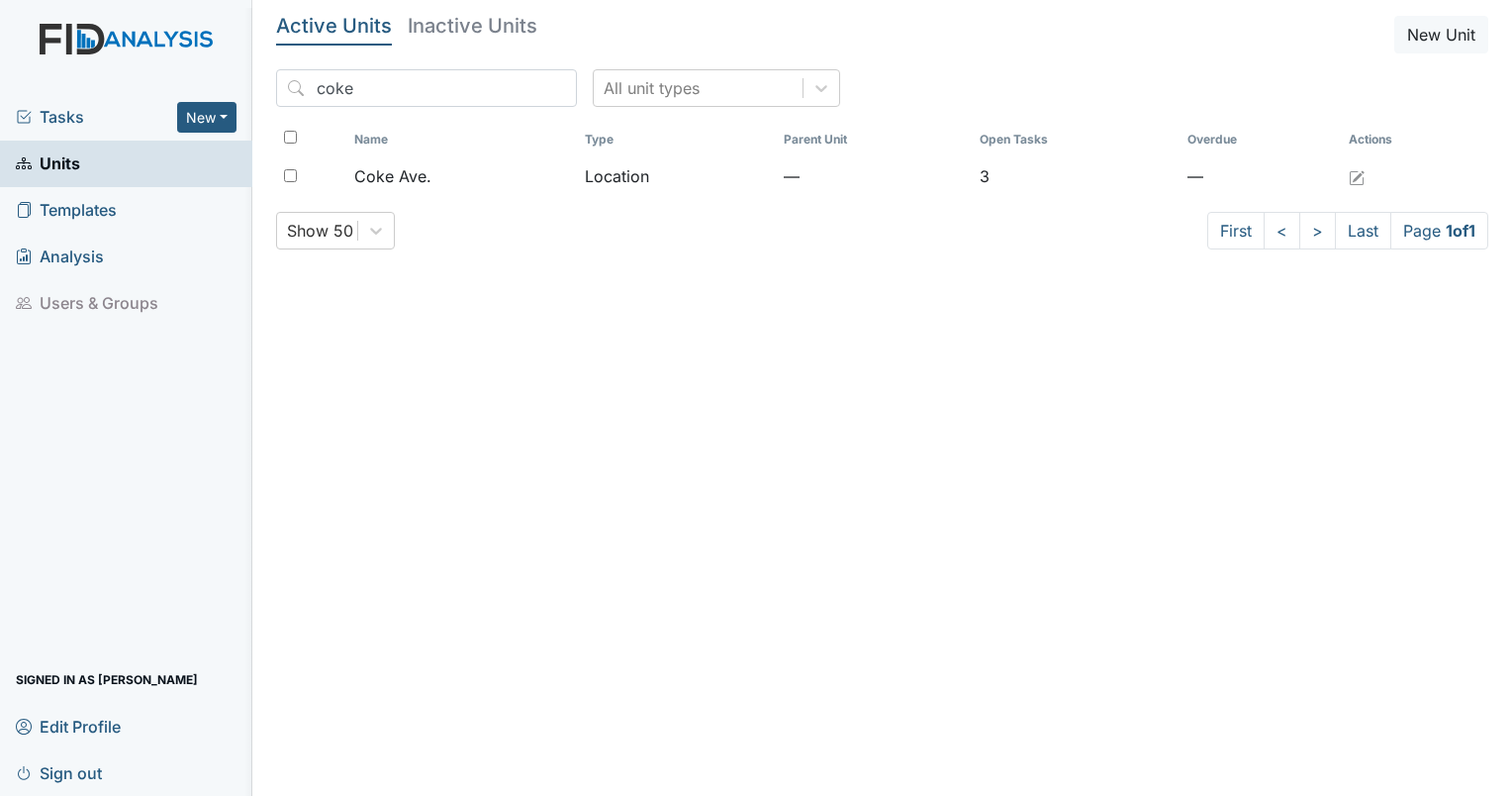 scroll, scrollTop: 0, scrollLeft: 0, axis: both 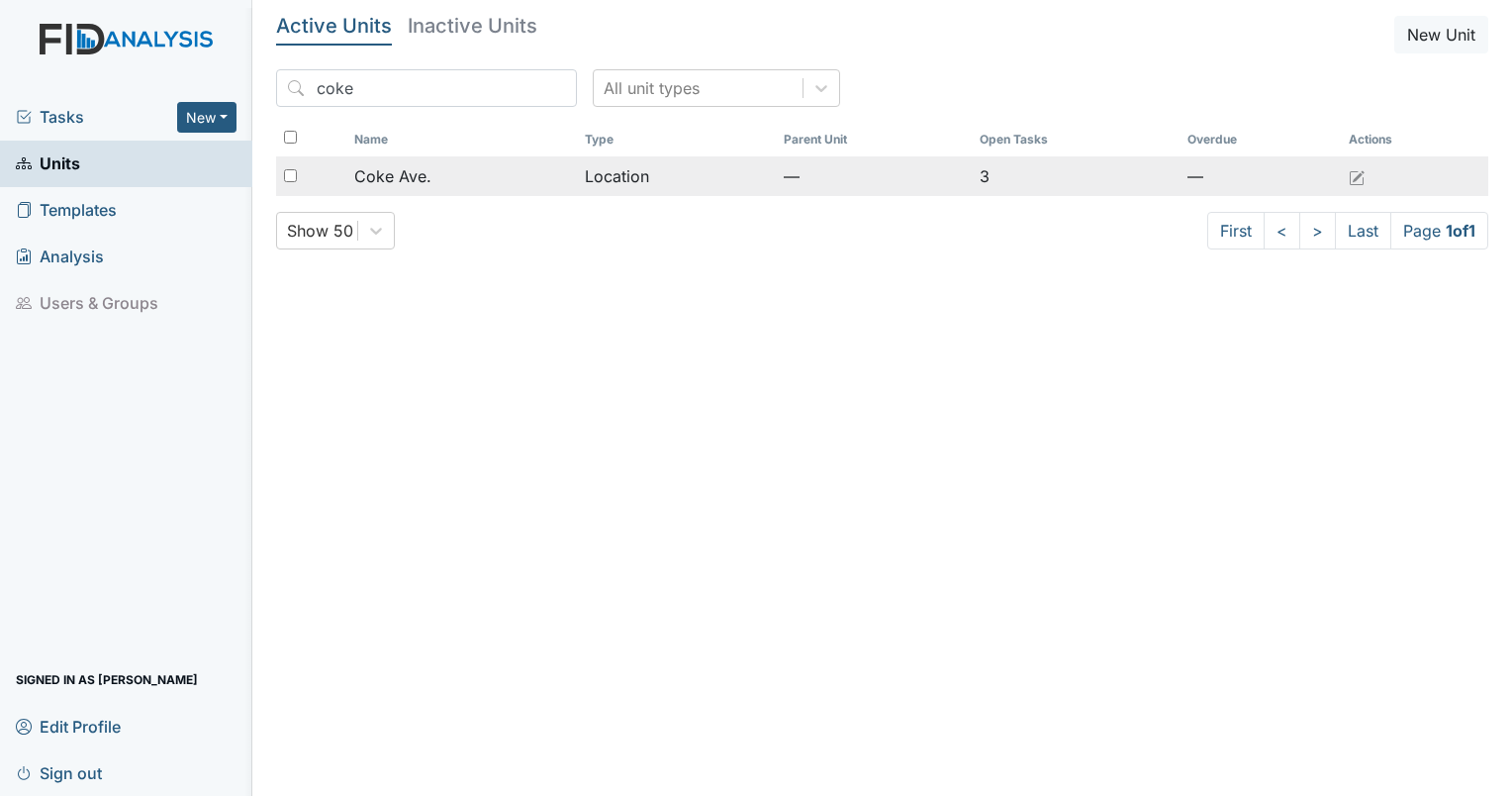 click on "Coke Ave." at bounding box center (393, 176) 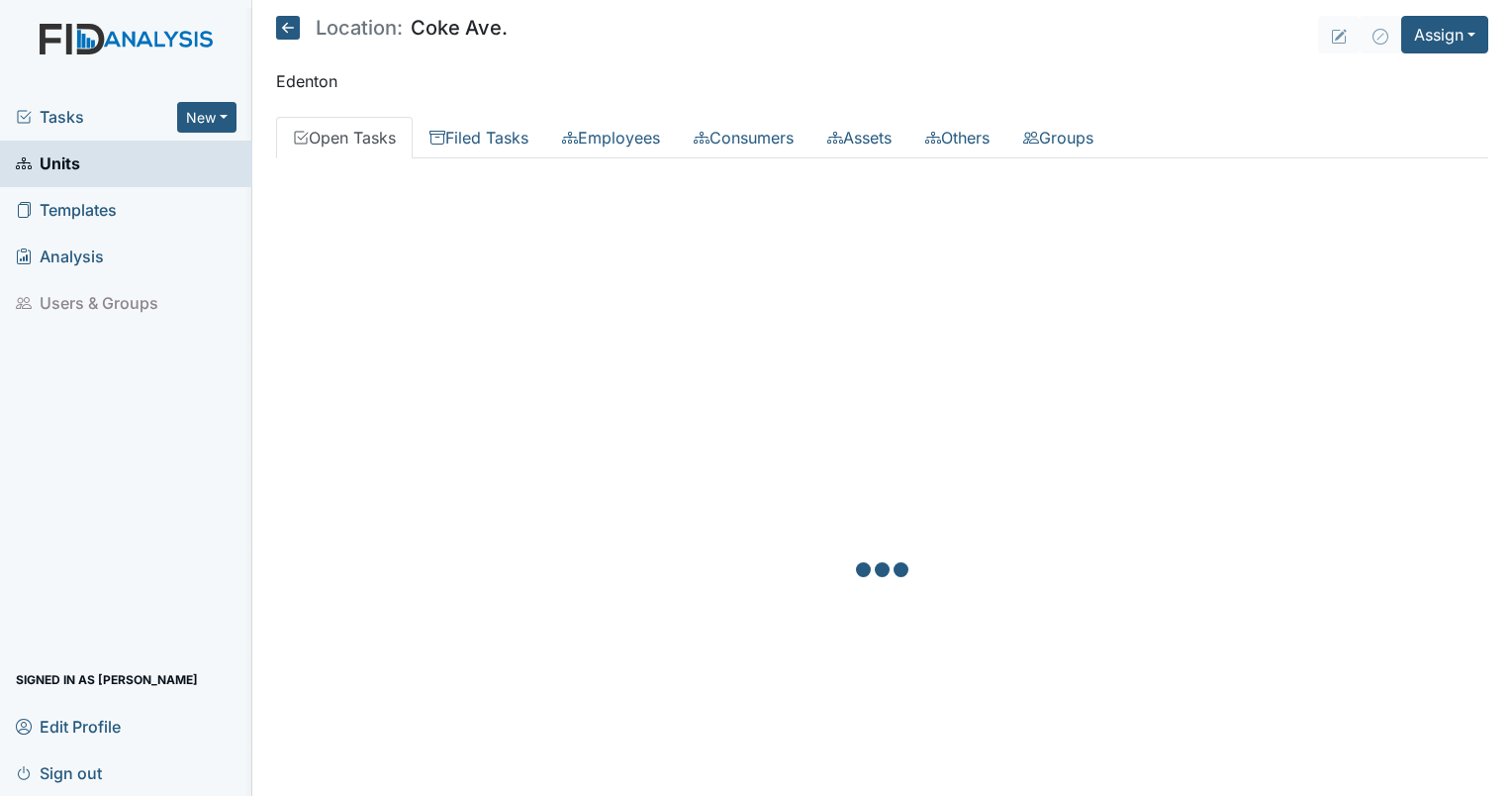 scroll, scrollTop: 0, scrollLeft: 0, axis: both 